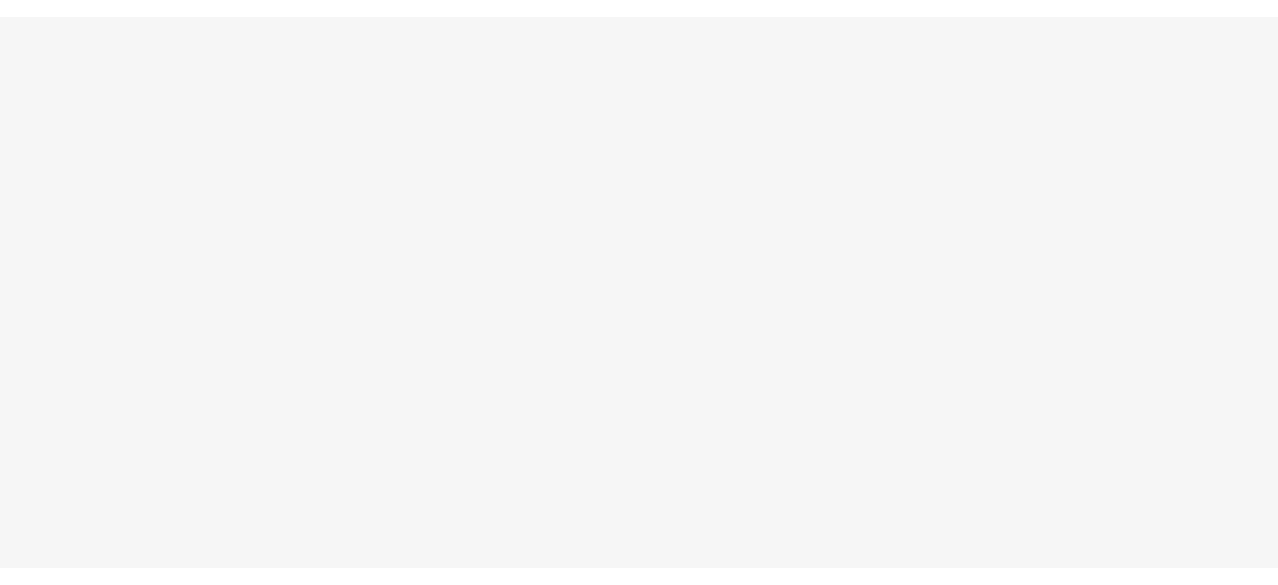 scroll, scrollTop: 0, scrollLeft: 0, axis: both 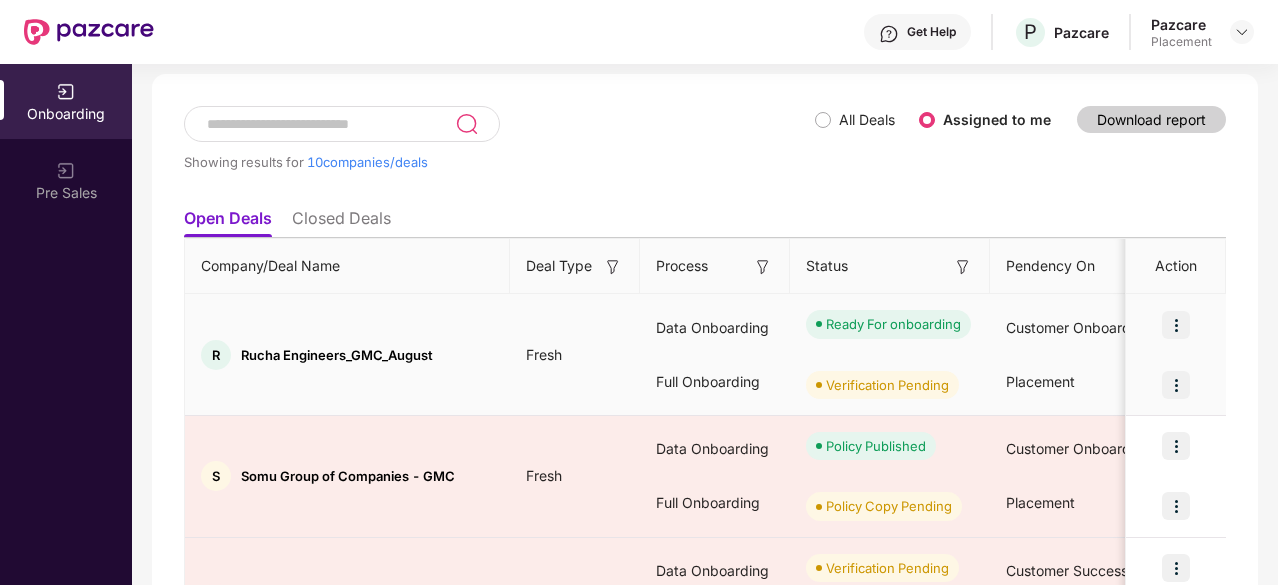 click at bounding box center [1176, 385] 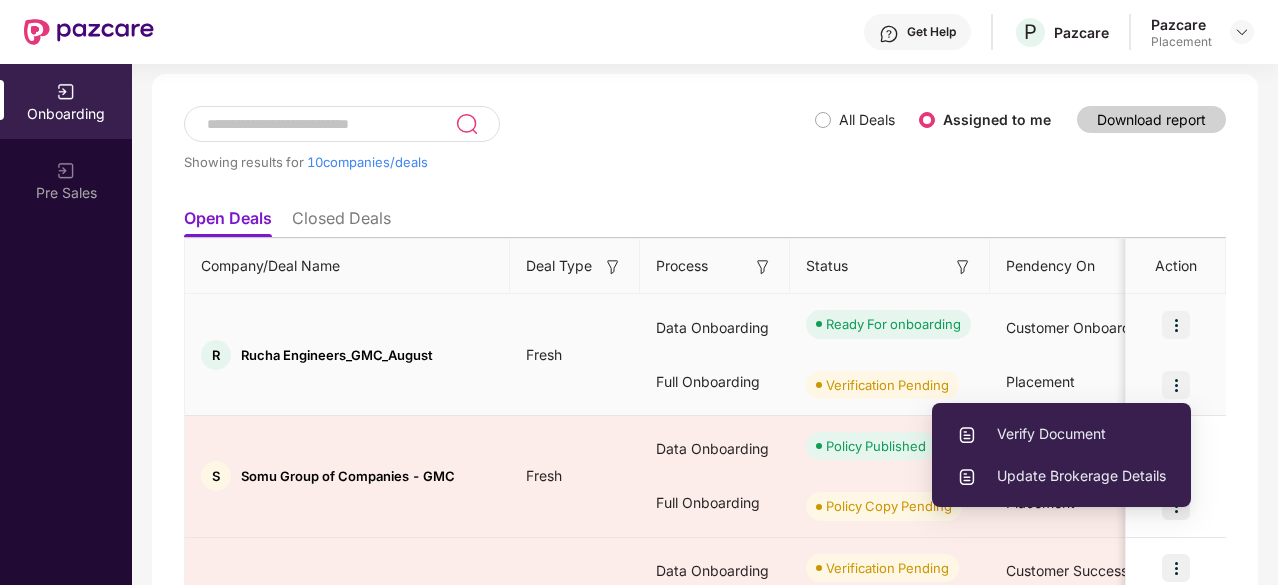click on "Verify Document" at bounding box center [1061, 434] 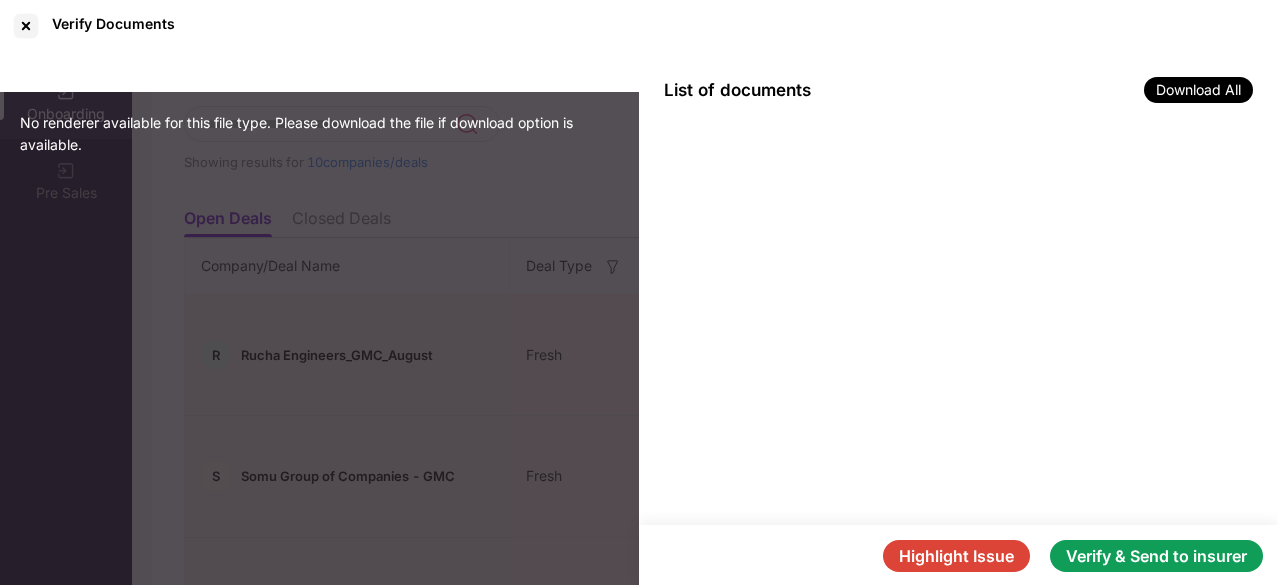 click on "Verify & Send to insurer" at bounding box center (1156, 556) 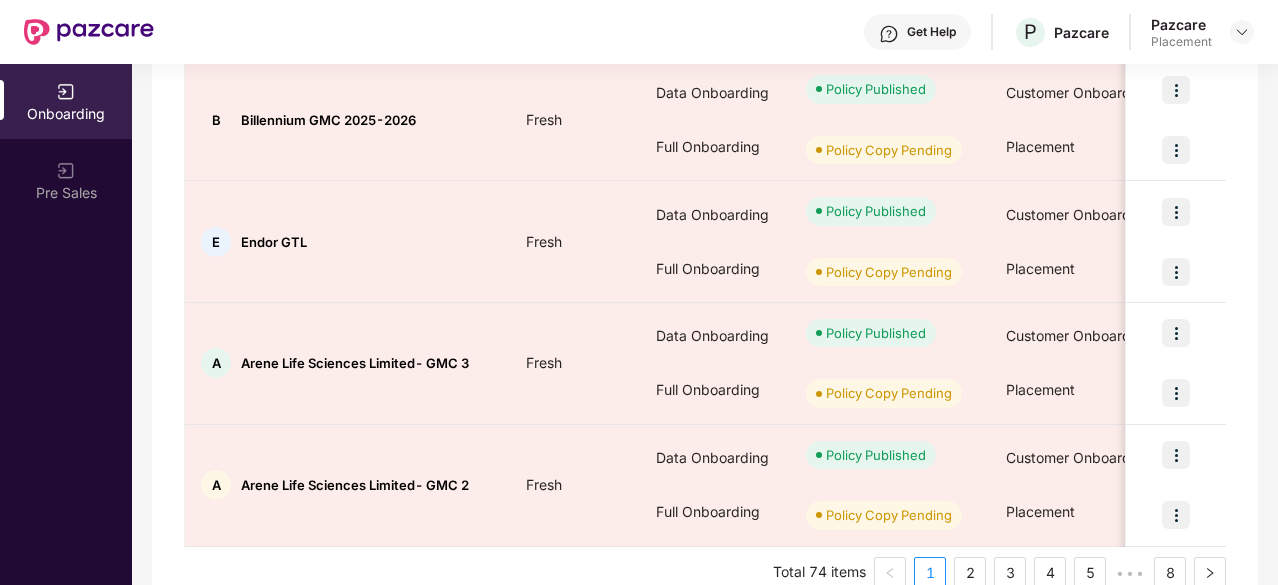 scroll, scrollTop: 1086, scrollLeft: 0, axis: vertical 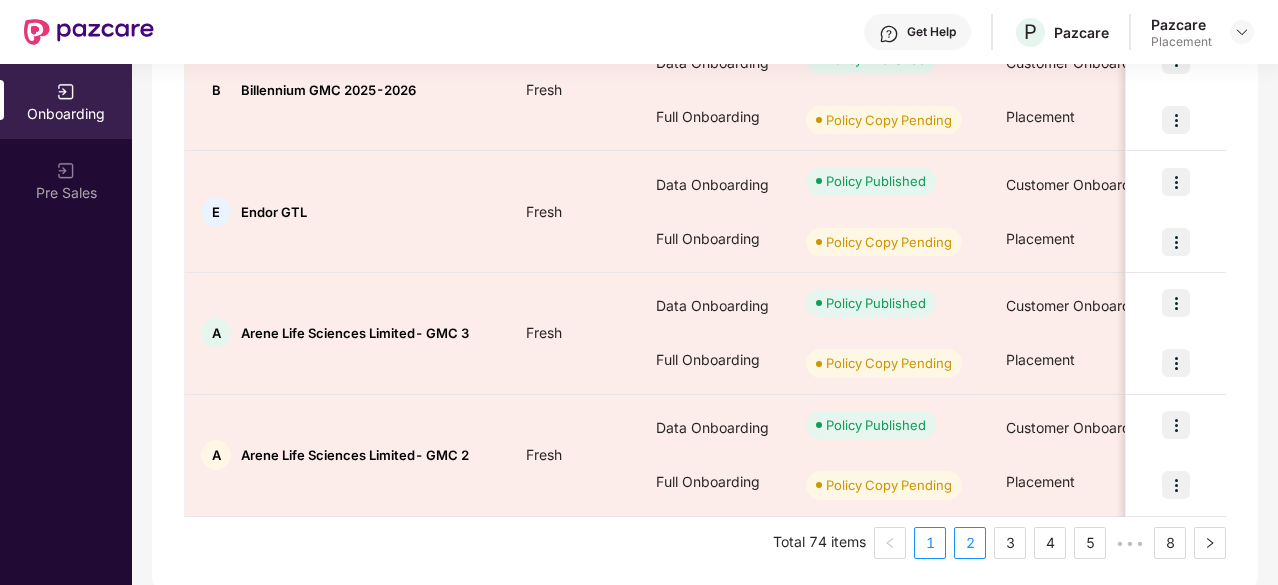 click on "2" at bounding box center [970, 543] 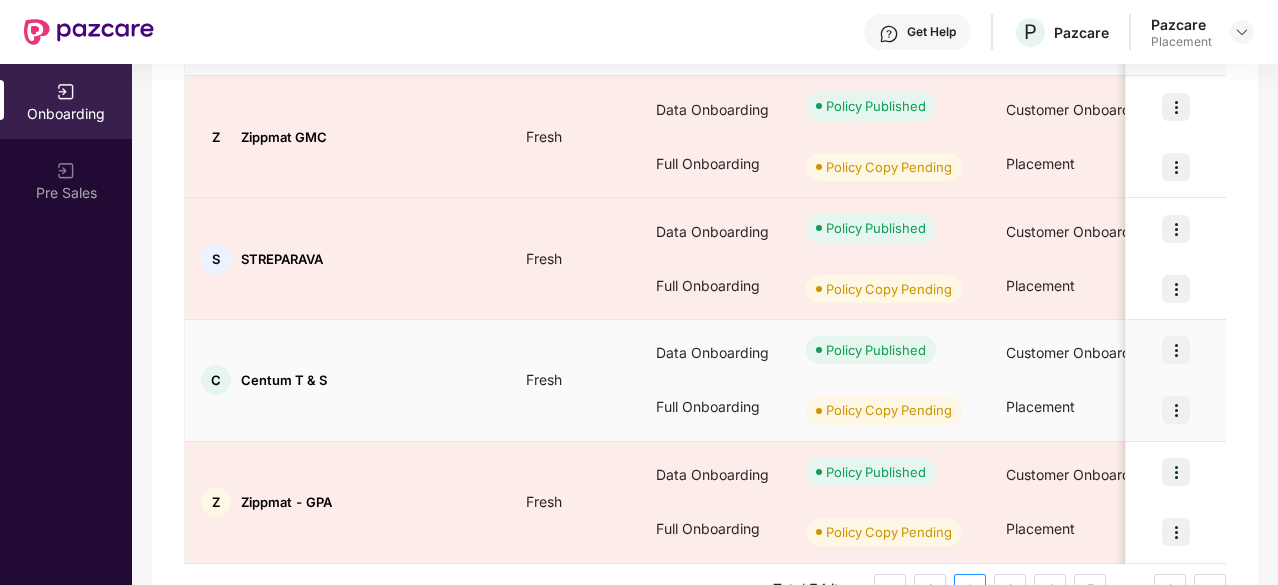 scroll, scrollTop: 1040, scrollLeft: 0, axis: vertical 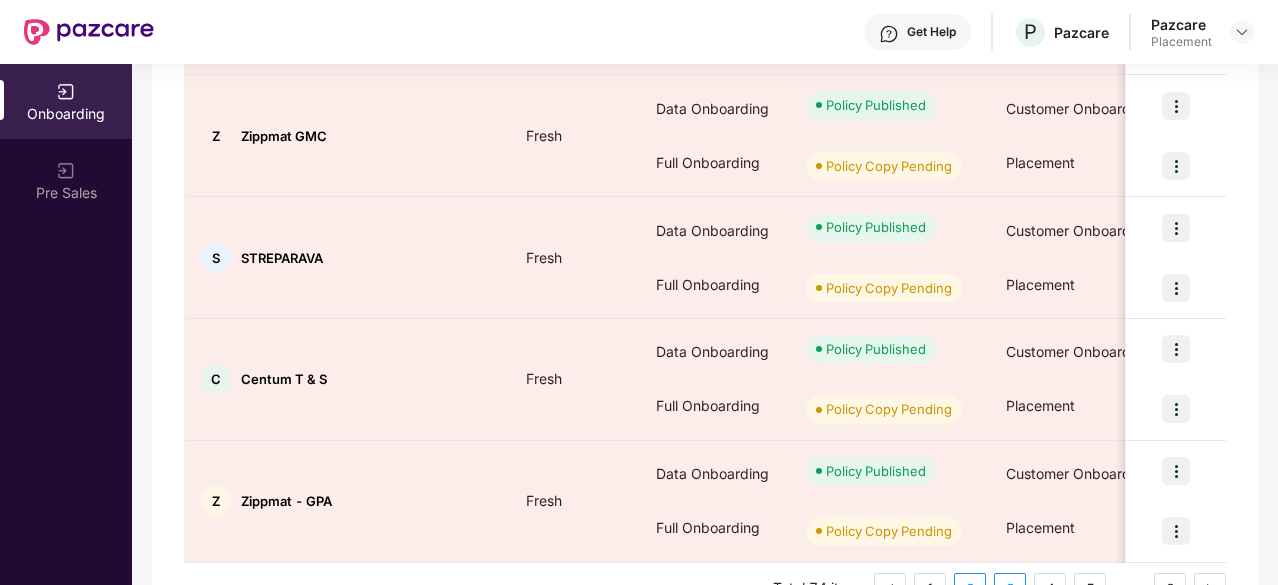click on "3" at bounding box center (1010, 589) 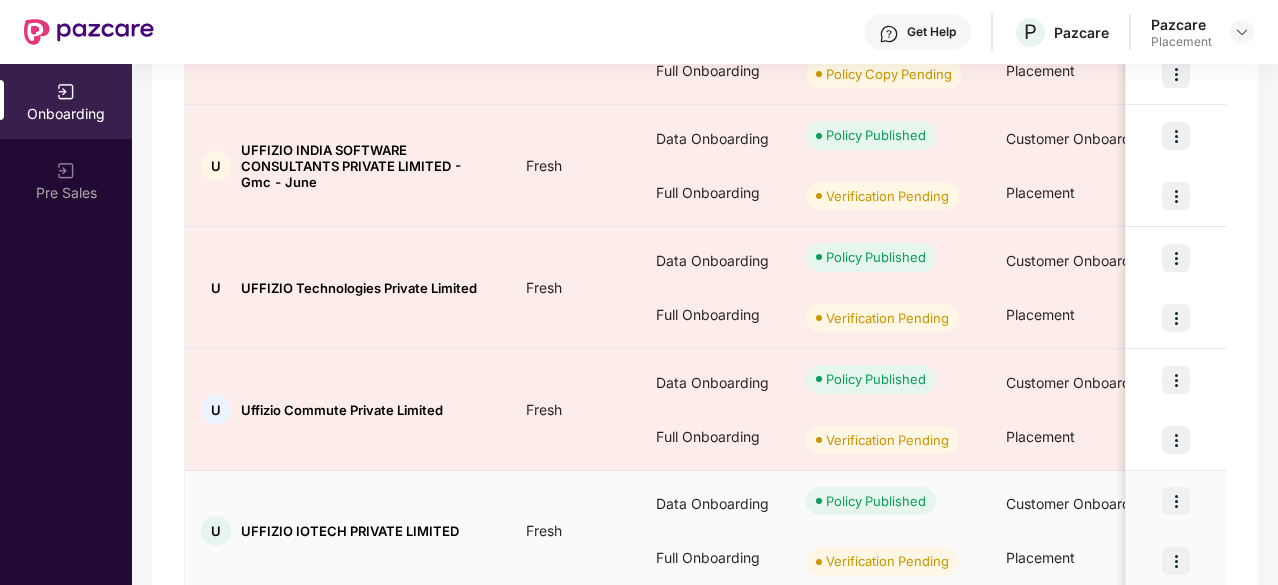 scroll, scrollTop: 1086, scrollLeft: 0, axis: vertical 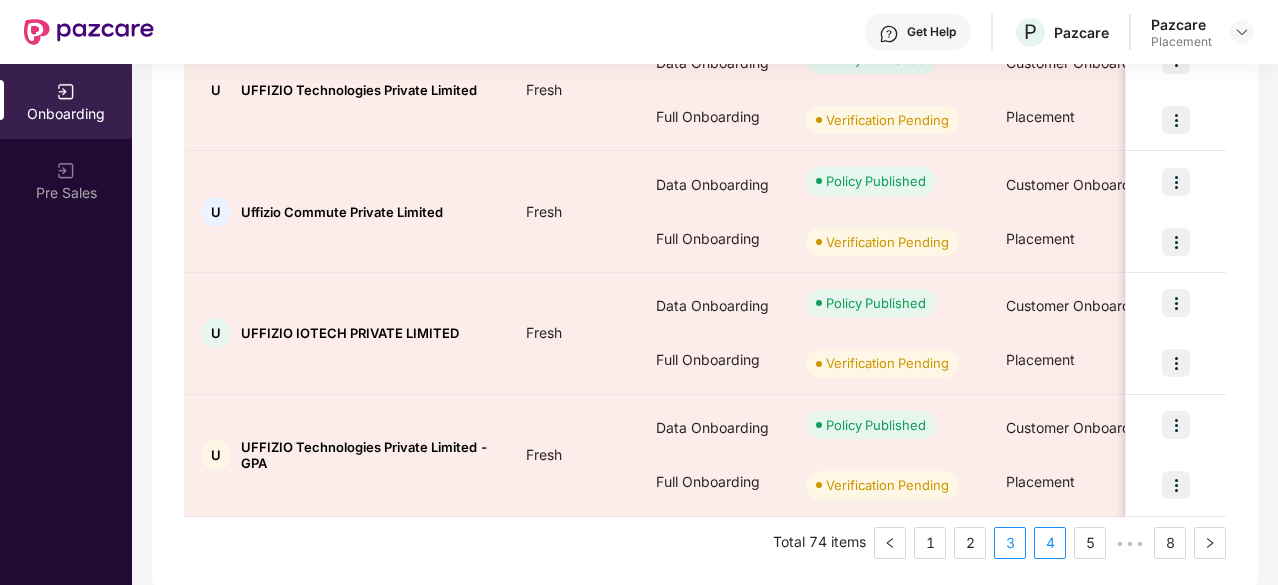 click on "4" at bounding box center (1050, 543) 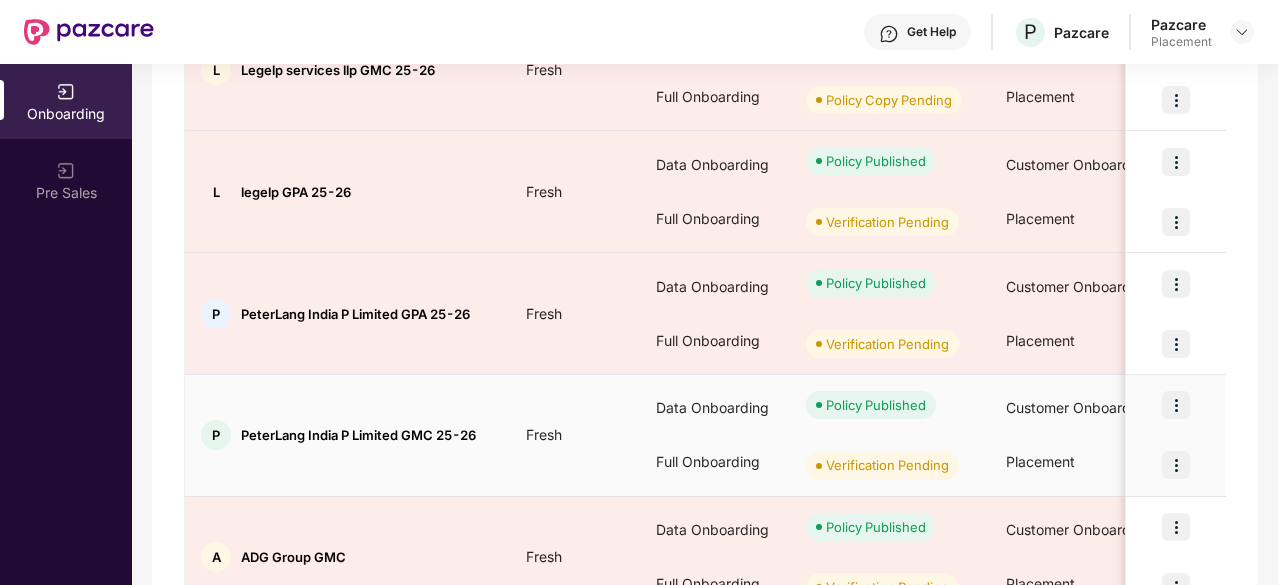 scroll, scrollTop: 1086, scrollLeft: 0, axis: vertical 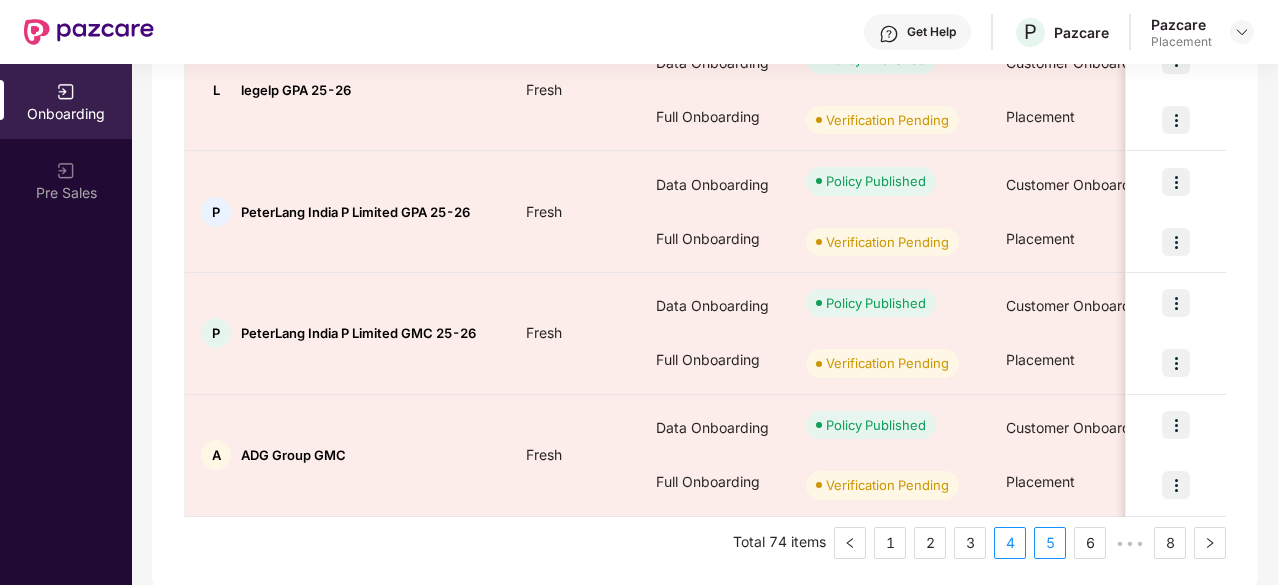 click on "5" at bounding box center [1050, 543] 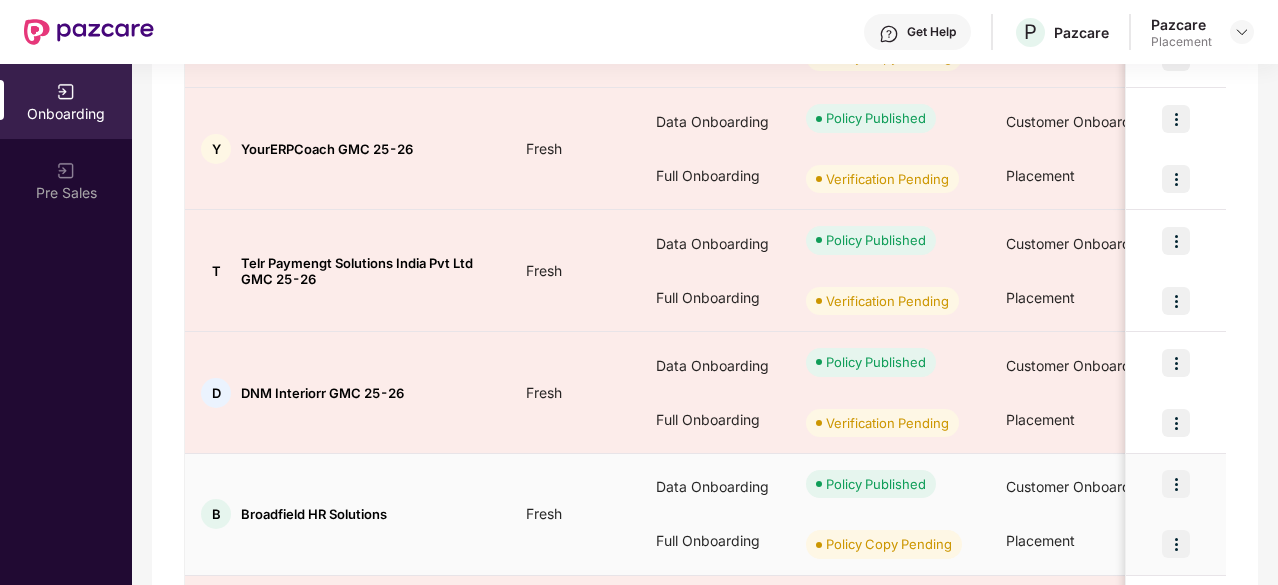 scroll, scrollTop: 1086, scrollLeft: 0, axis: vertical 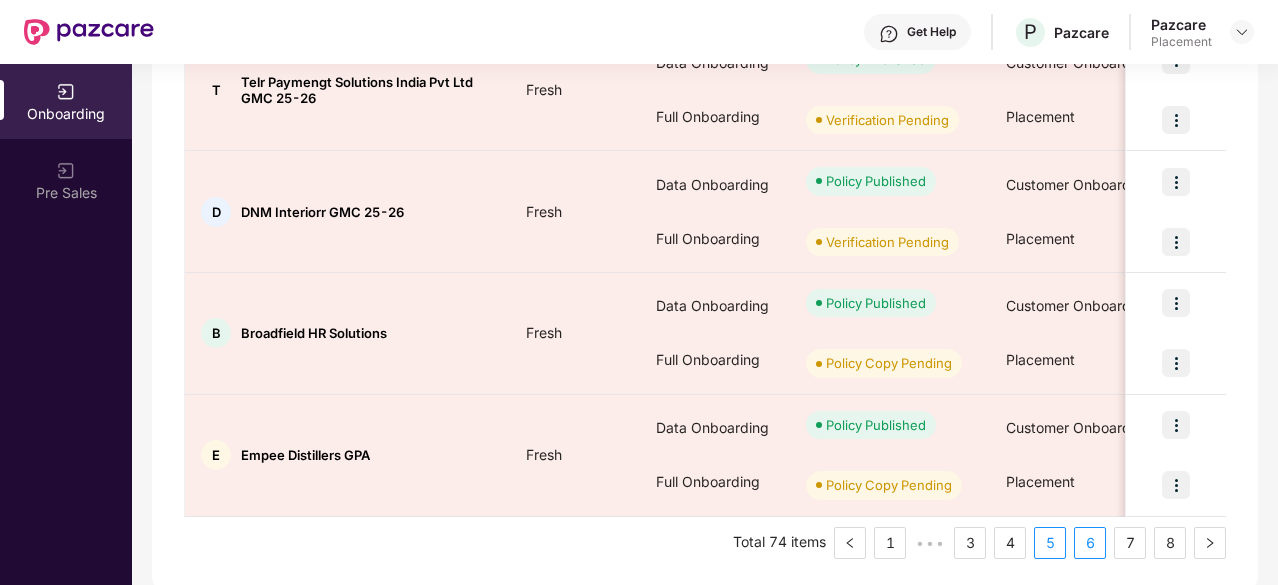 click on "6" at bounding box center (1090, 543) 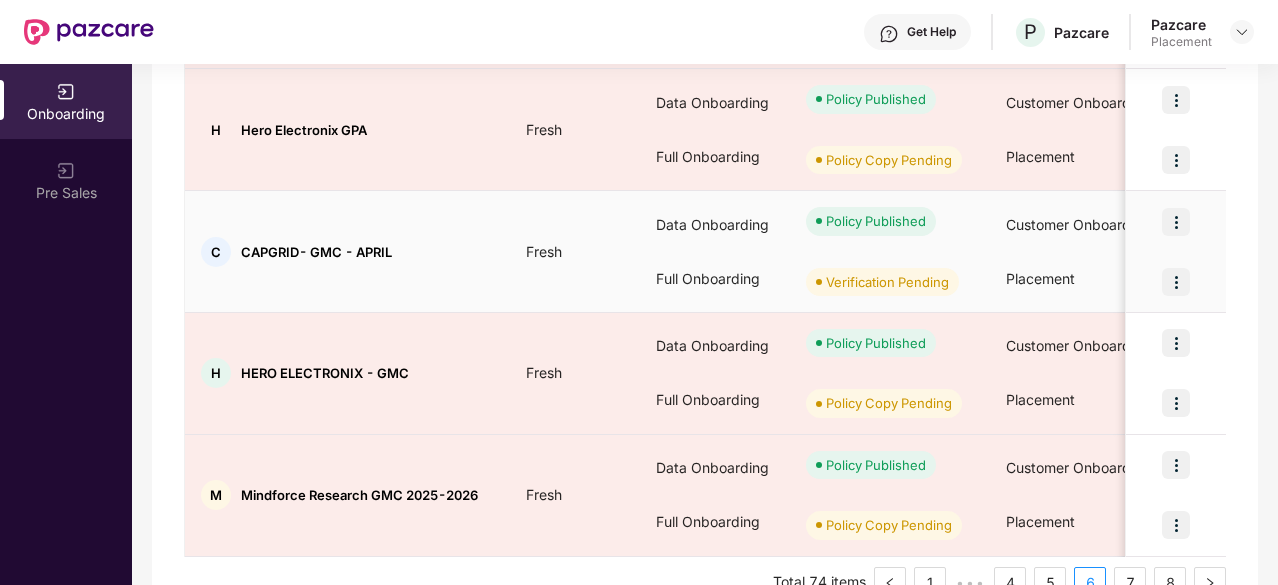 scroll, scrollTop: 1086, scrollLeft: 0, axis: vertical 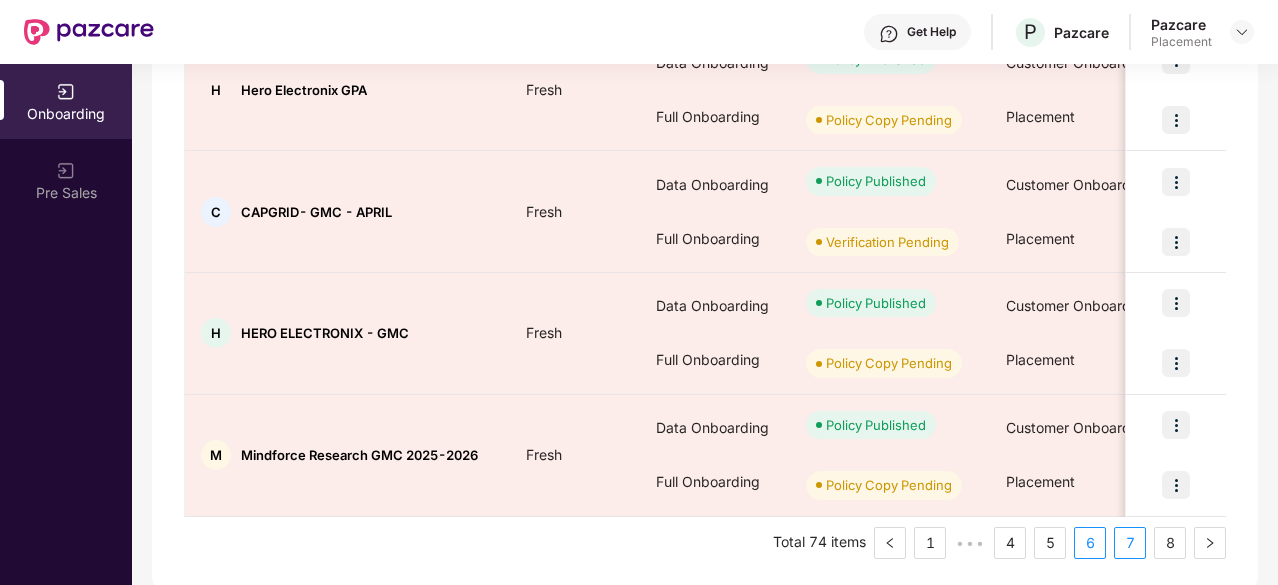 click on "7" at bounding box center [1130, 543] 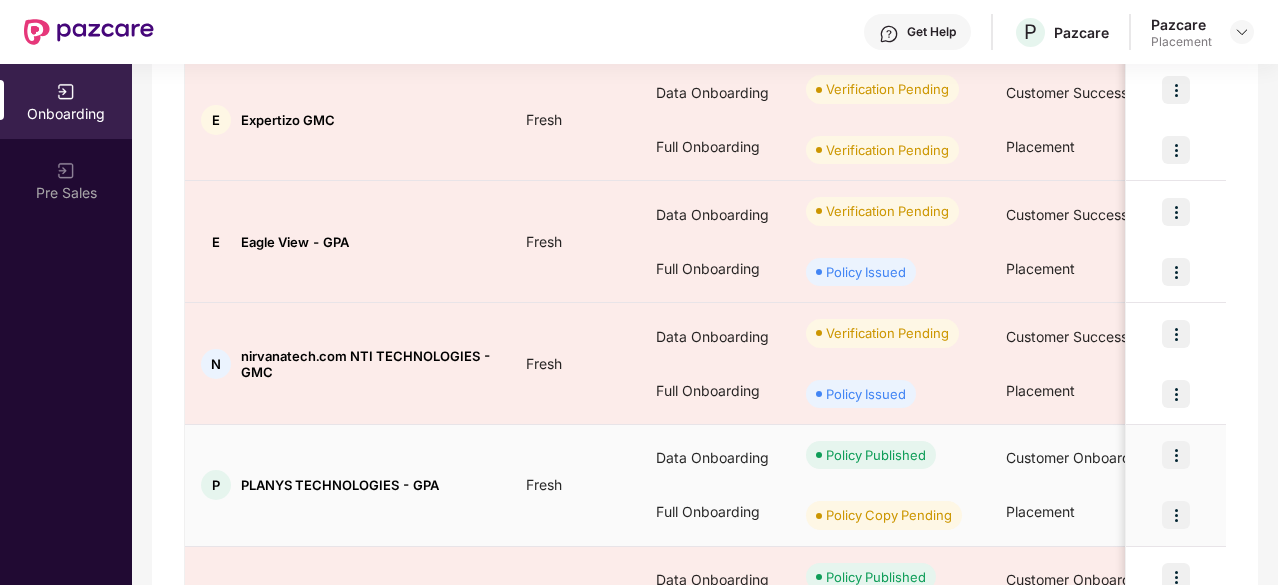 scroll, scrollTop: 1086, scrollLeft: 0, axis: vertical 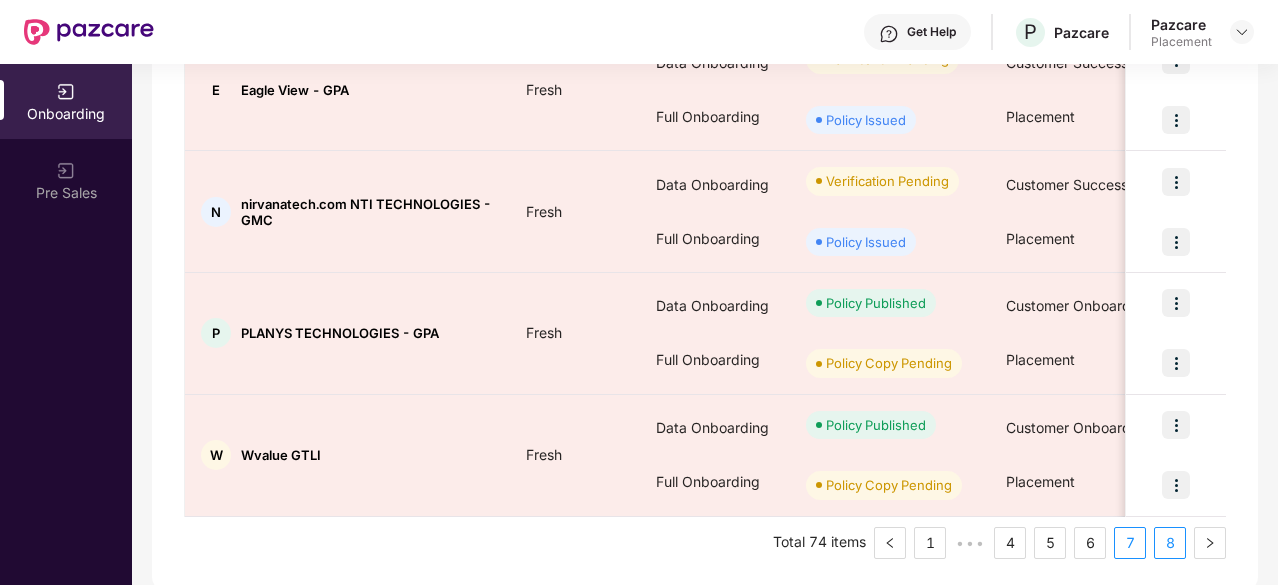 click on "8" at bounding box center (1170, 543) 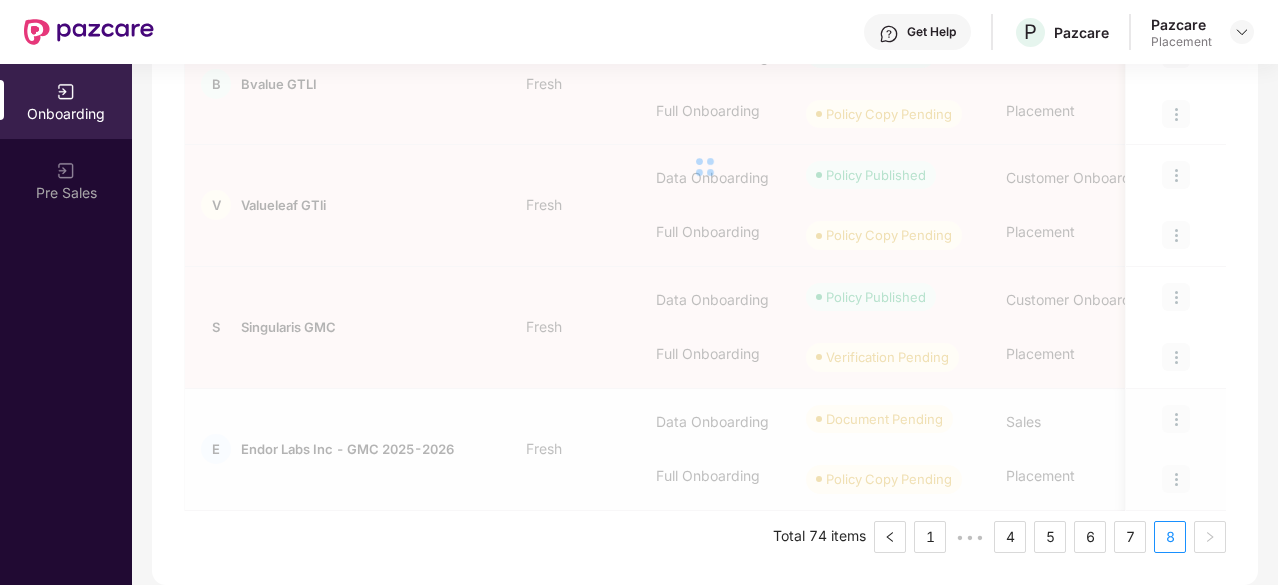 scroll, scrollTop: 357, scrollLeft: 0, axis: vertical 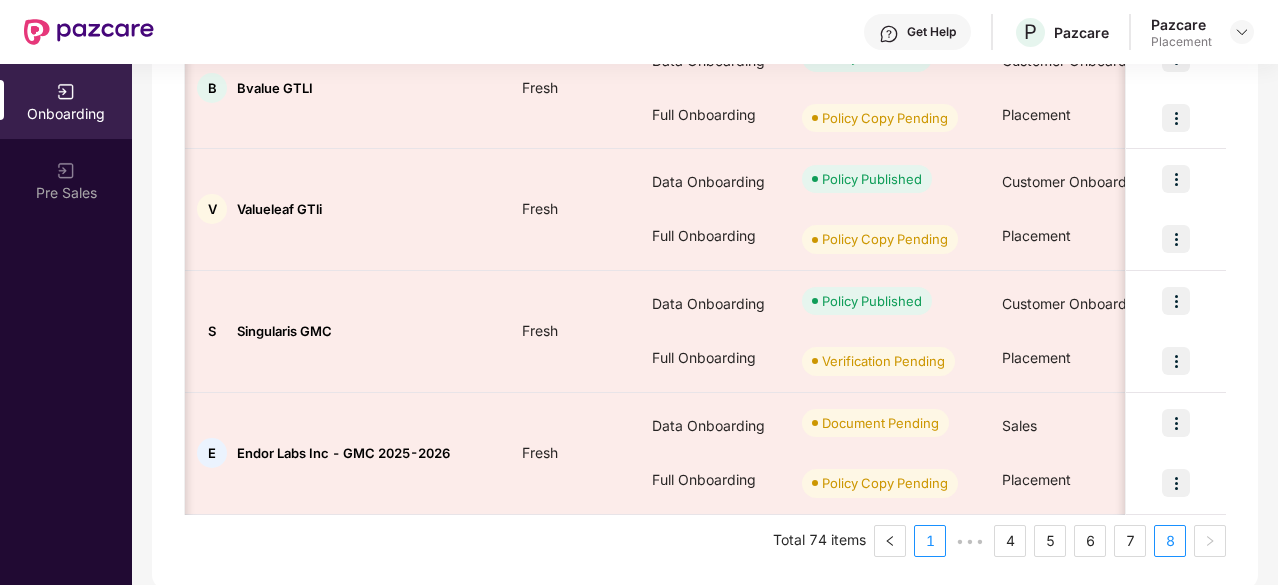 click on "1" at bounding box center (930, 541) 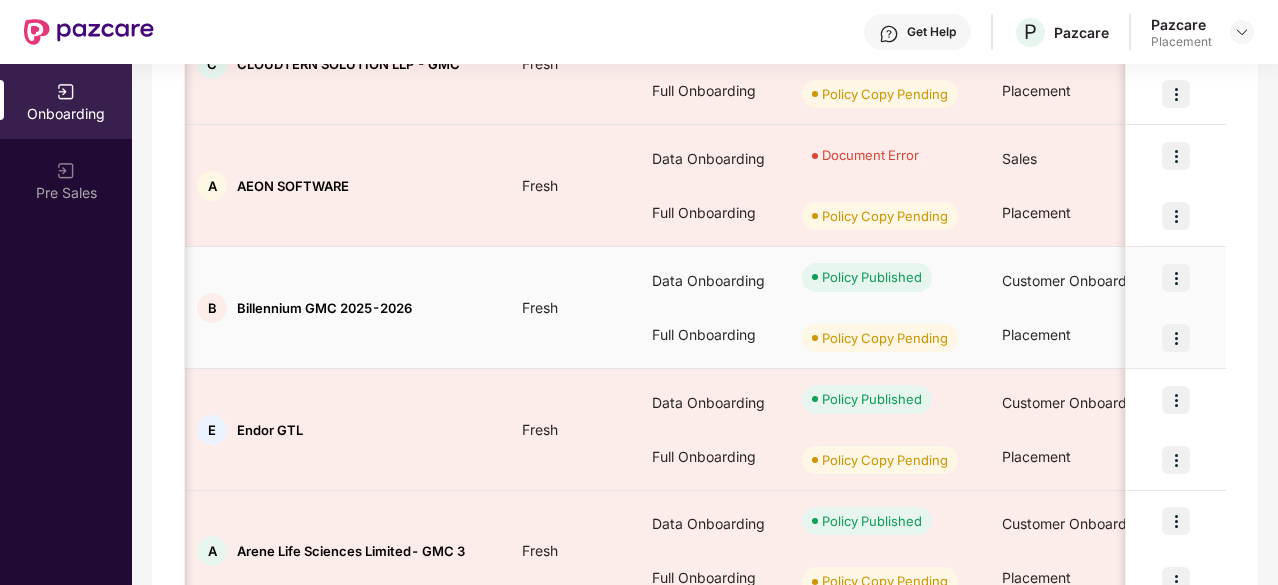 scroll, scrollTop: 870, scrollLeft: 0, axis: vertical 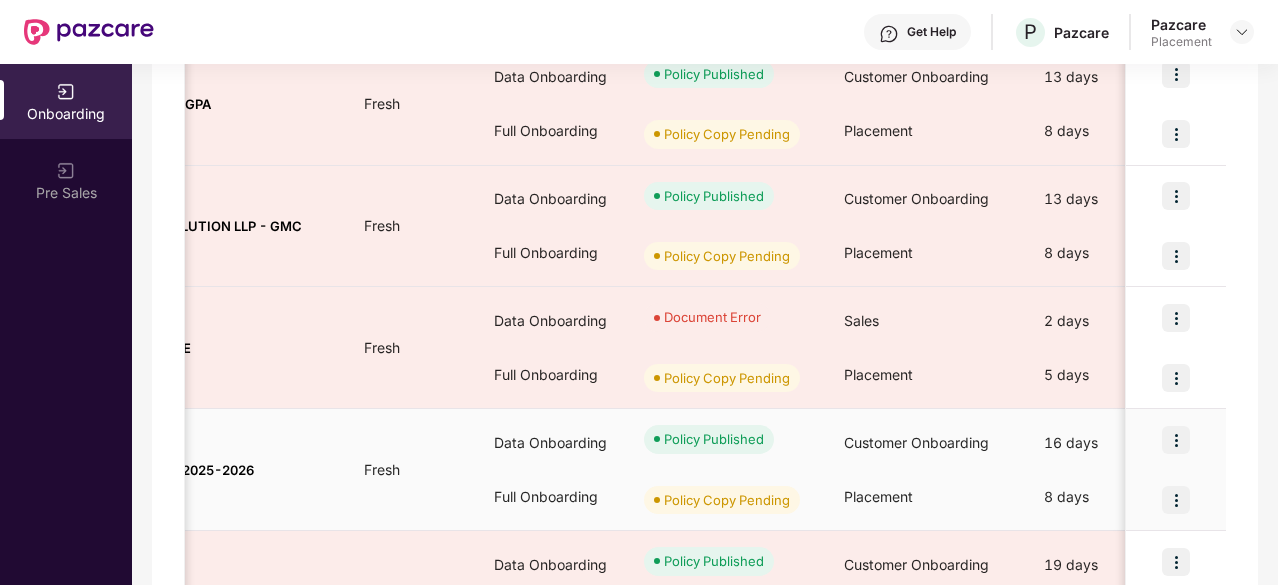click at bounding box center (1176, 500) 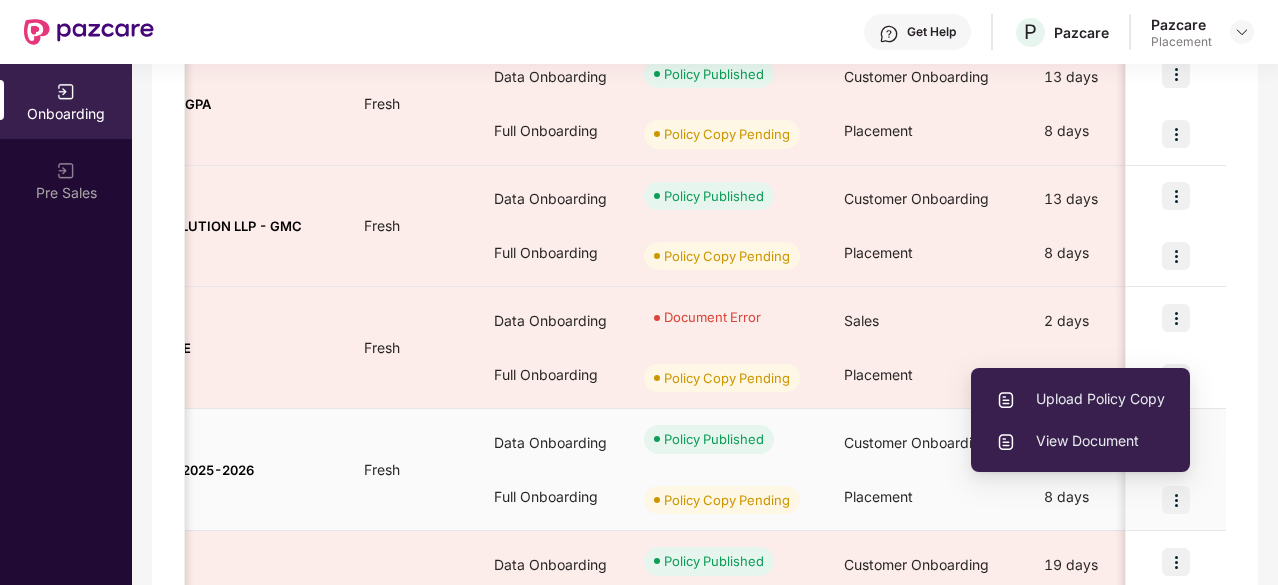 click on "Upload Policy Copy" at bounding box center [1080, 399] 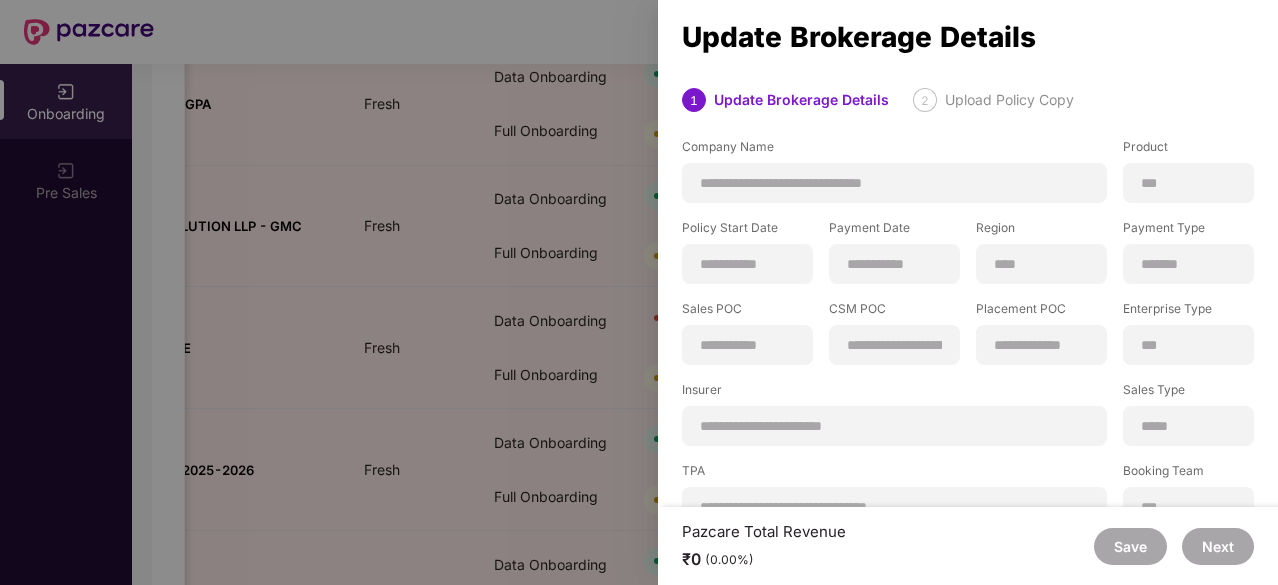scroll, scrollTop: 0, scrollLeft: 2, axis: horizontal 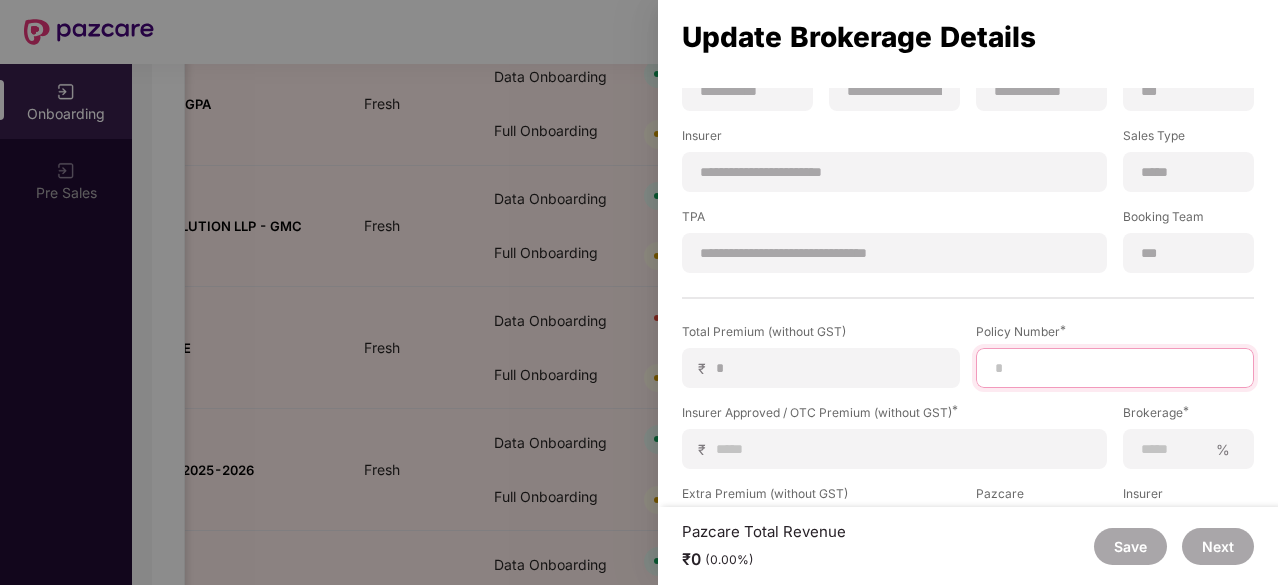 click at bounding box center (1115, 368) 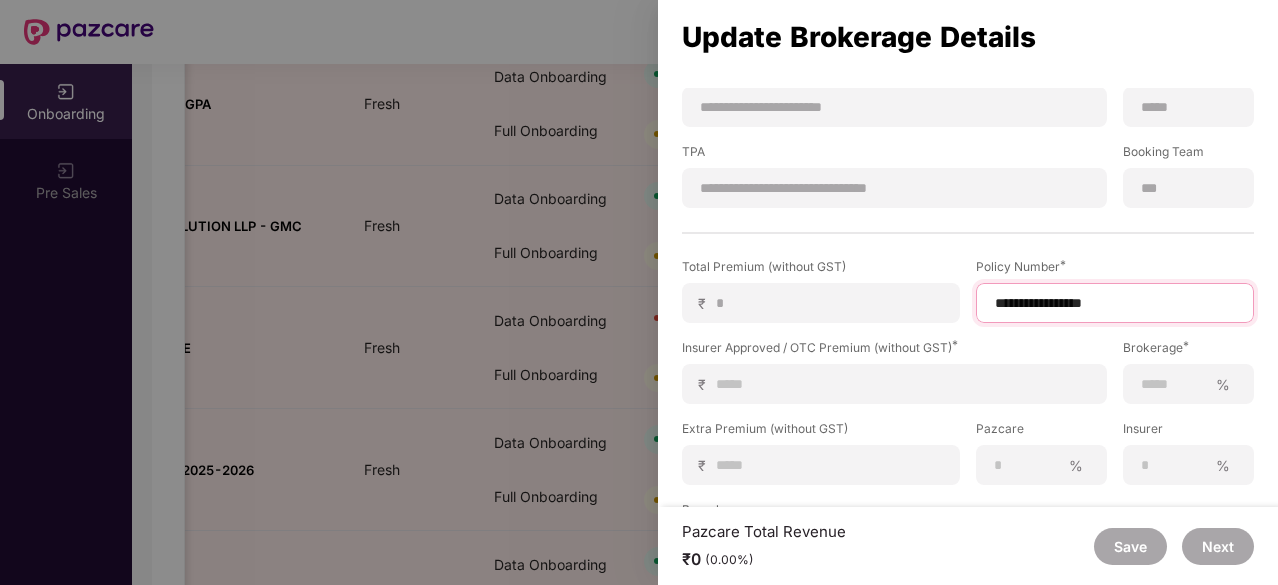 scroll, scrollTop: 322, scrollLeft: 0, axis: vertical 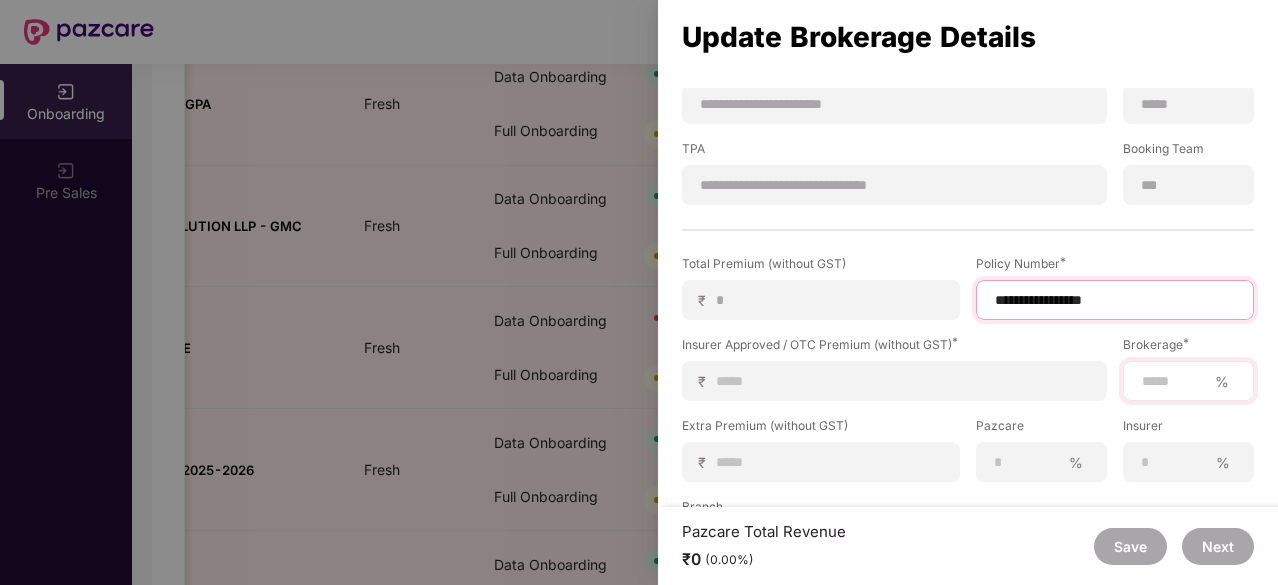 type on "**********" 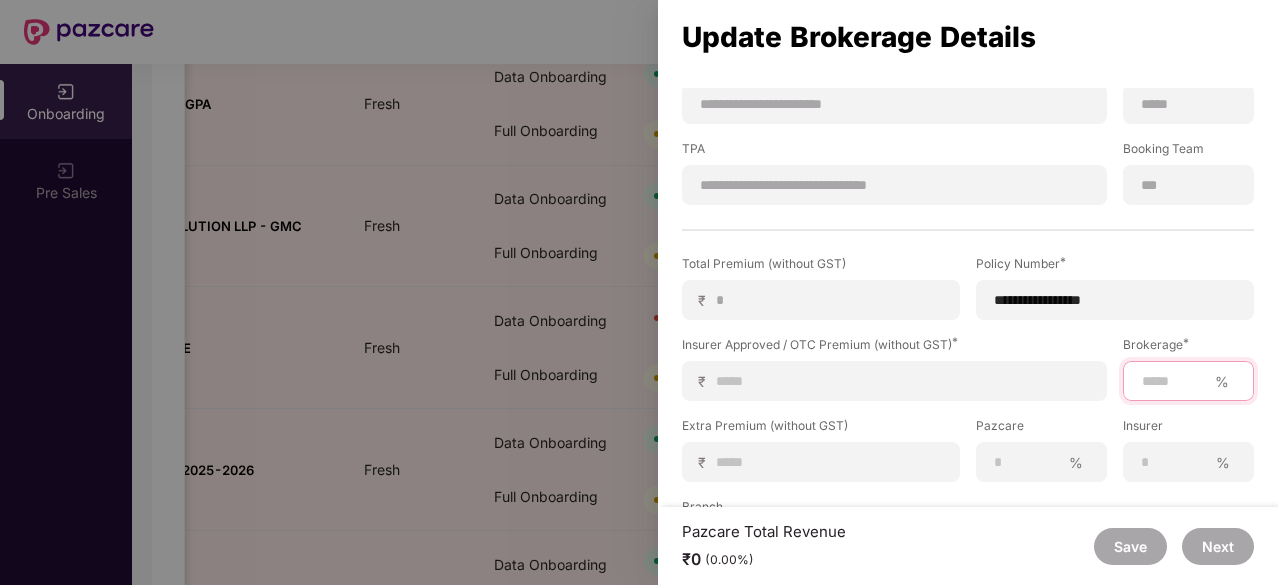 click at bounding box center (1173, 381) 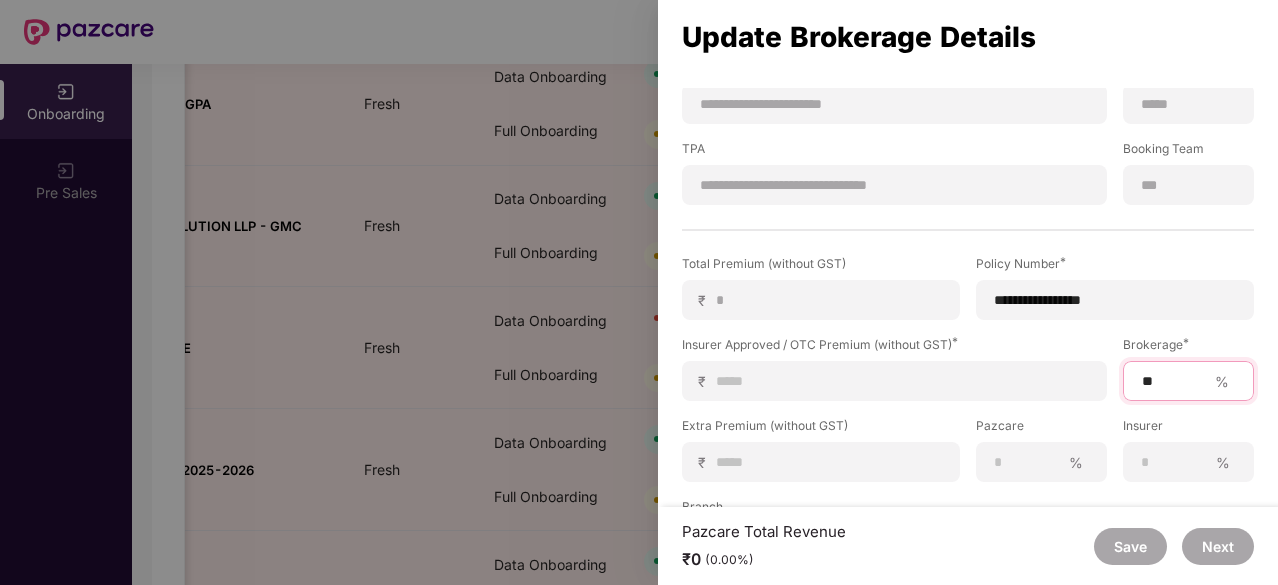 scroll, scrollTop: 394, scrollLeft: 0, axis: vertical 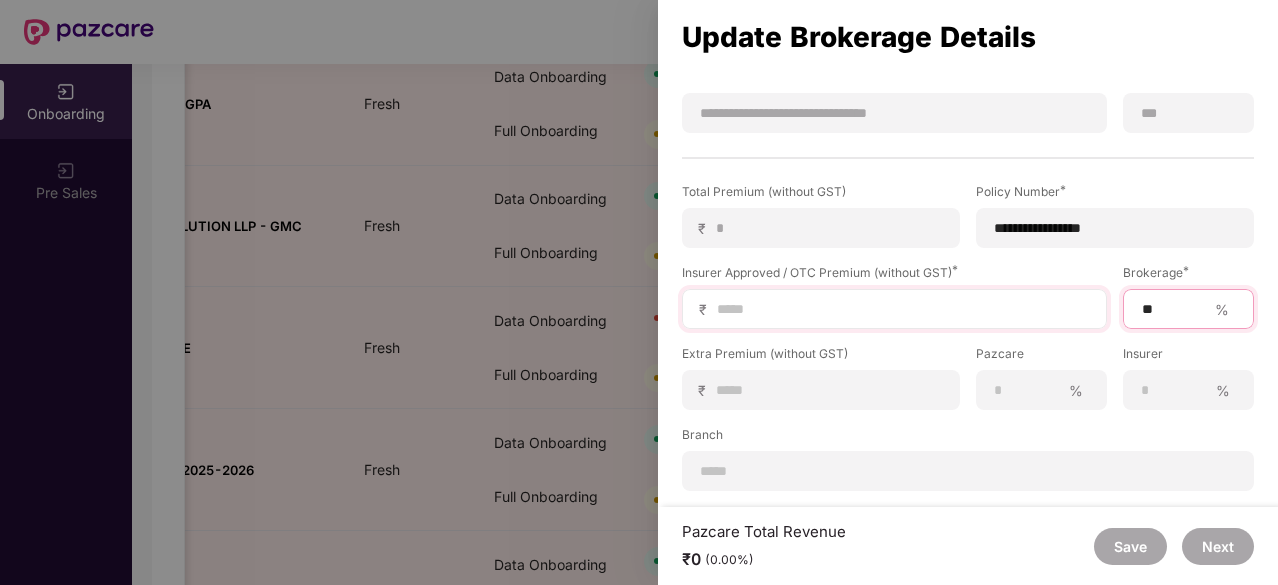 type on "**" 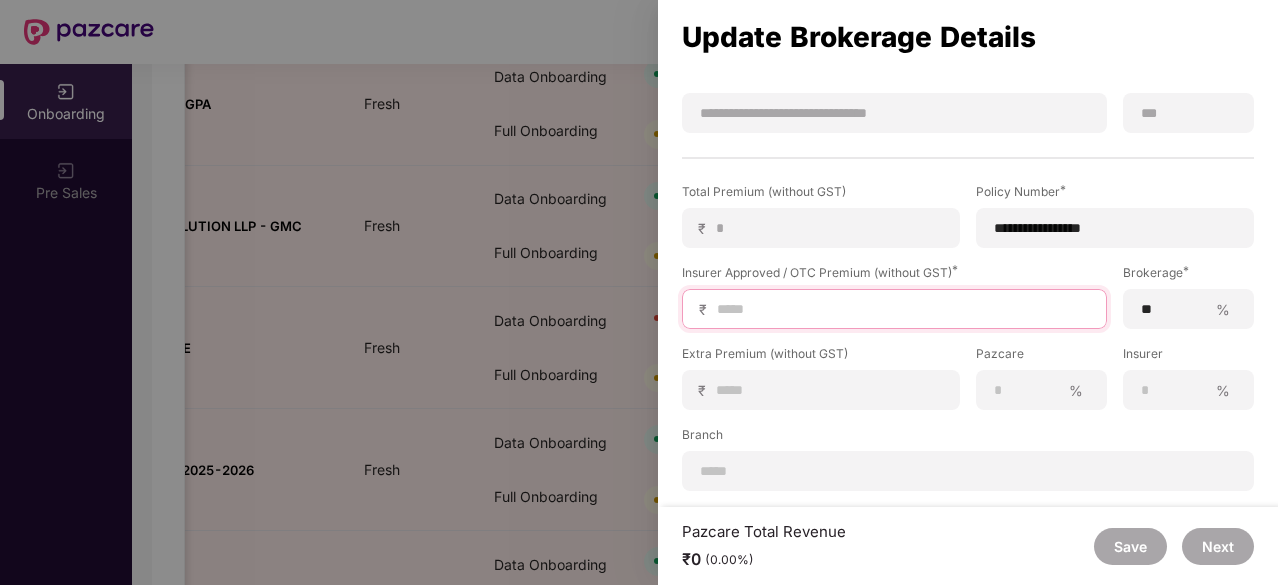 click at bounding box center [902, 309] 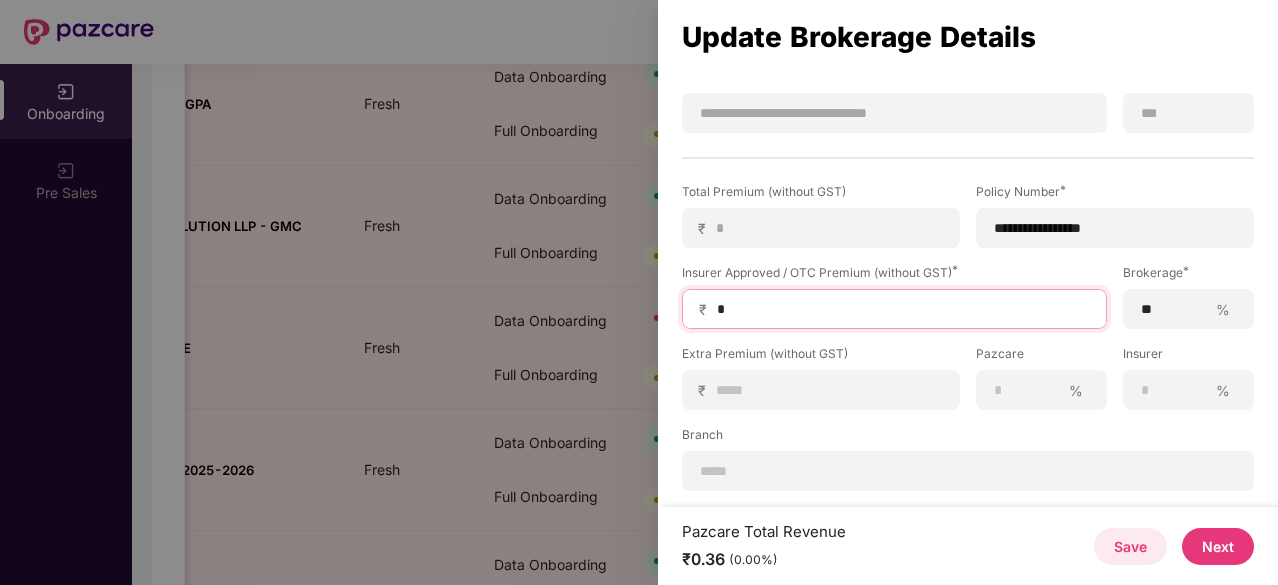 type on "**" 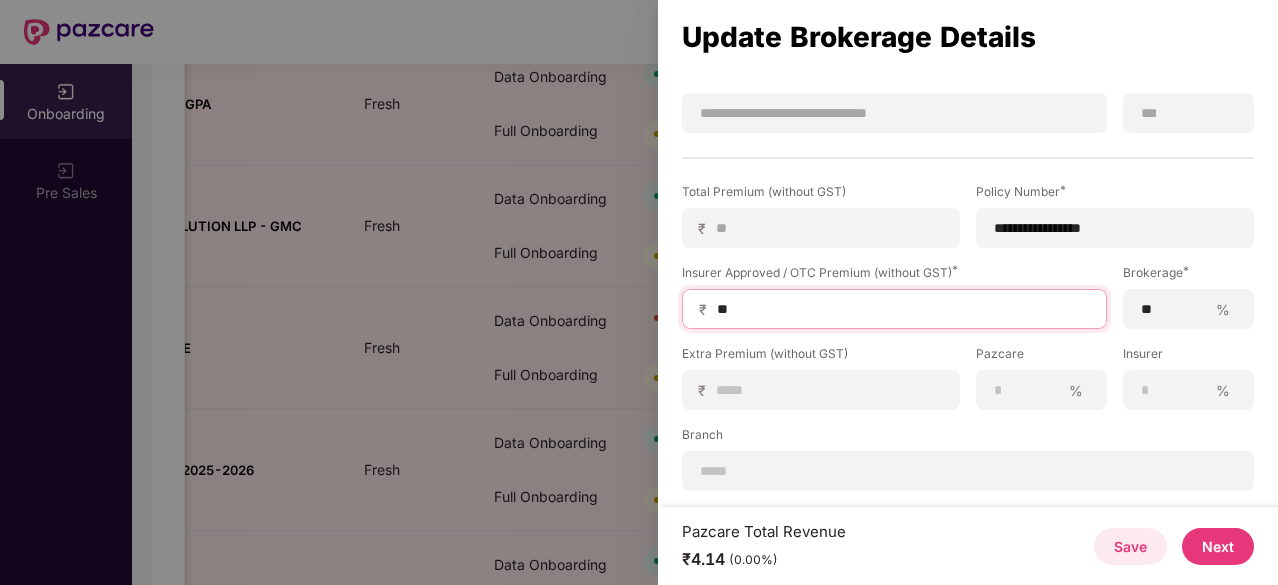 type on "***" 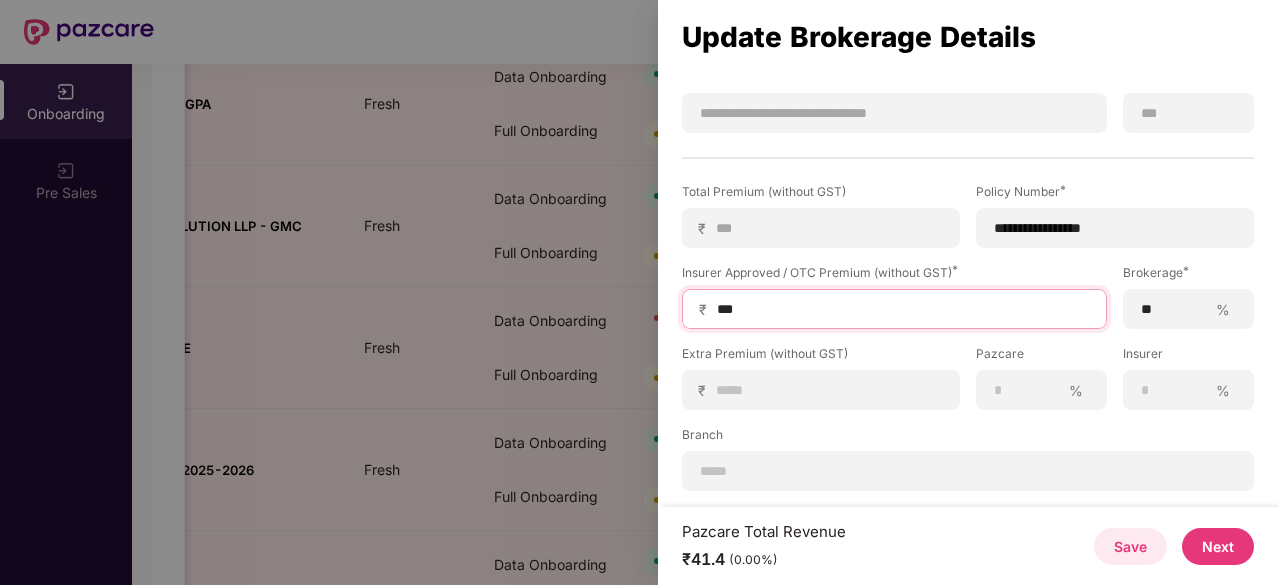 type on "****" 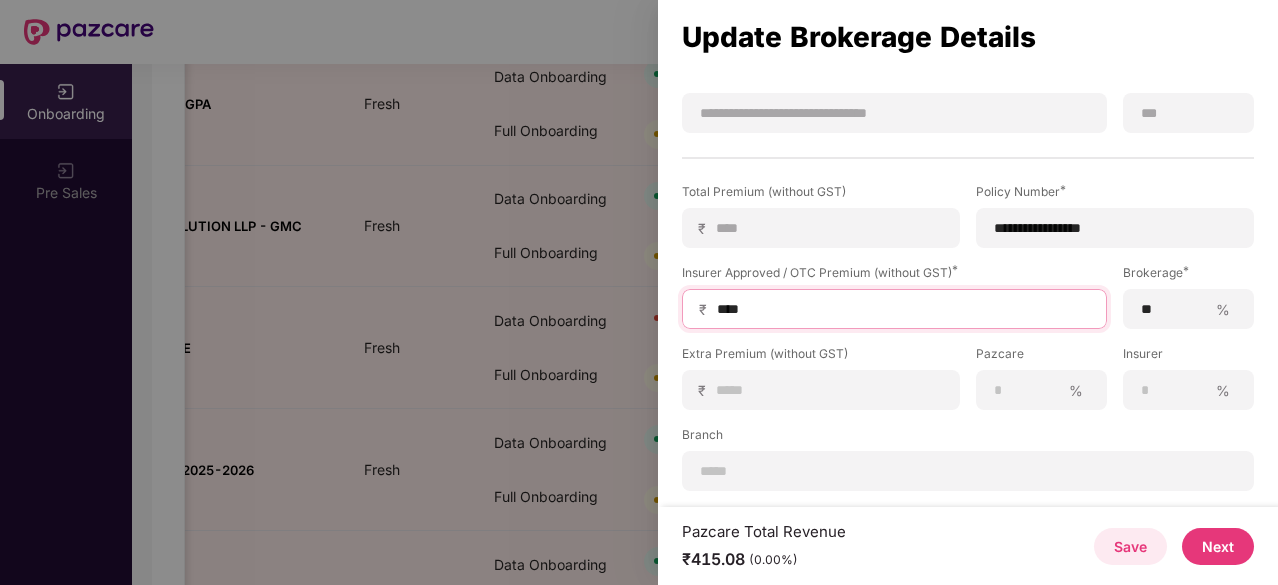type on "****" 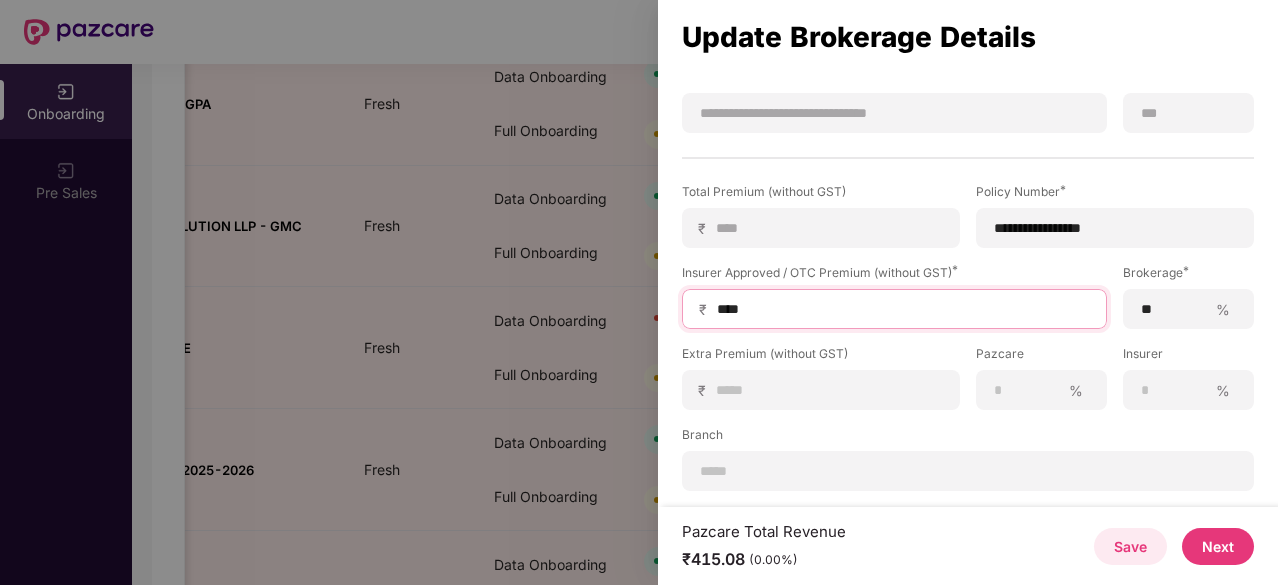 type on "*****" 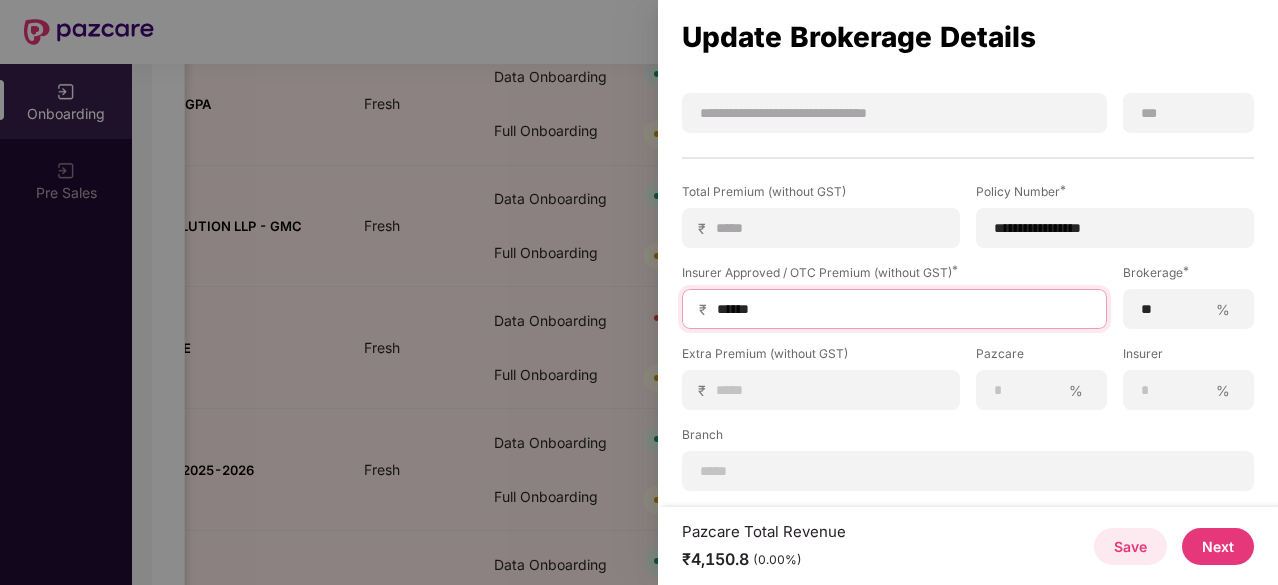 type on "*******" 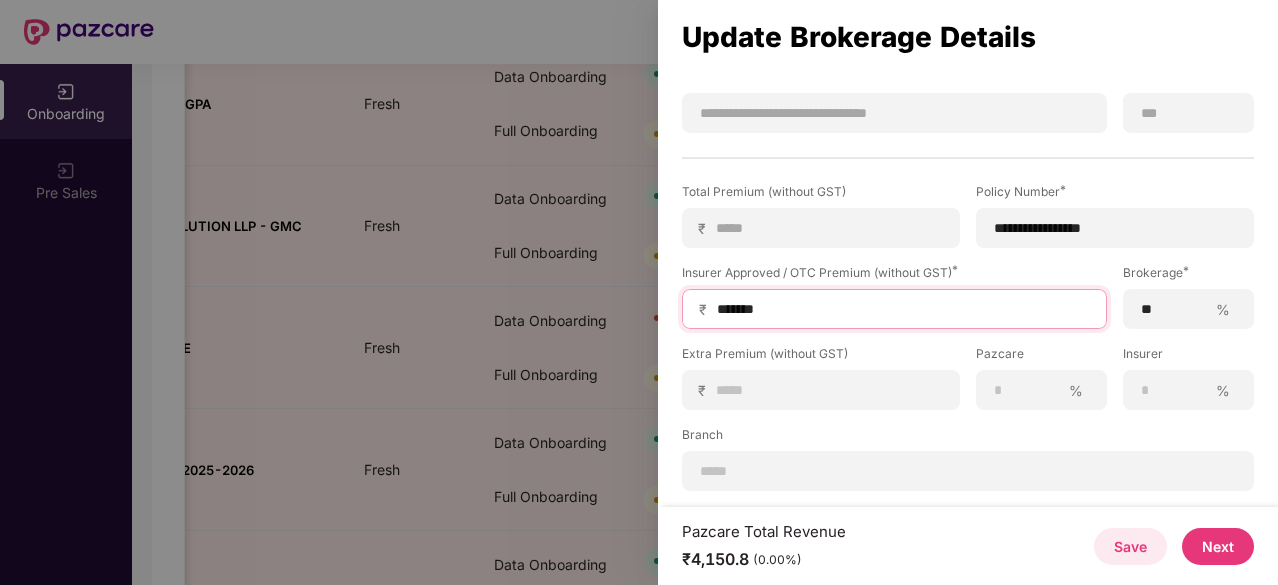 type on "*******" 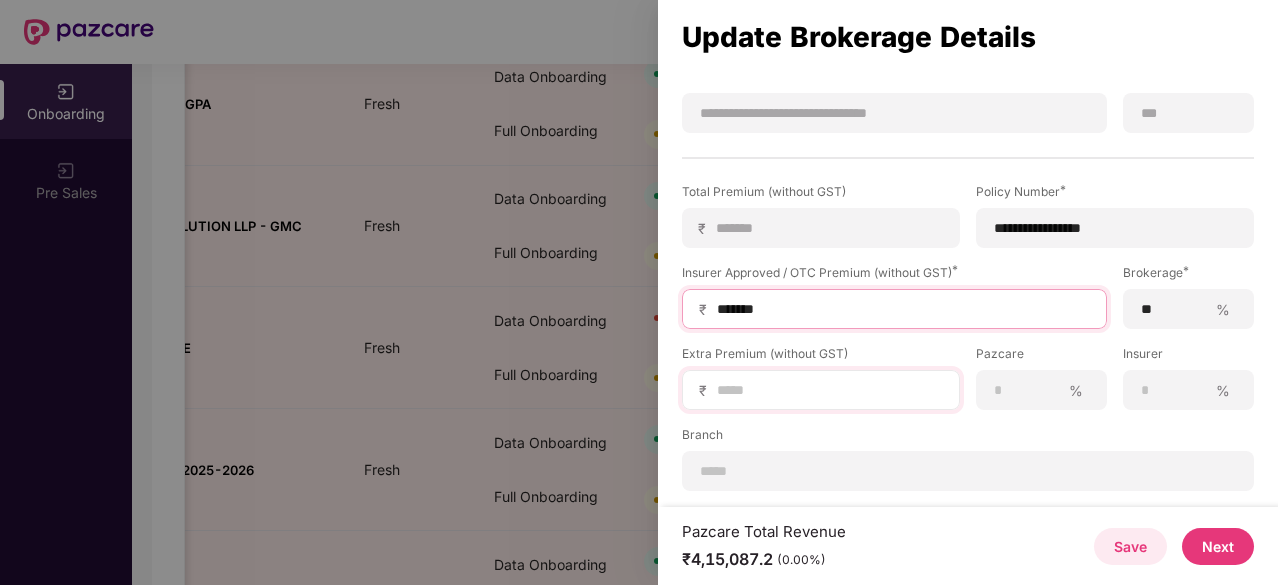 type on "*******" 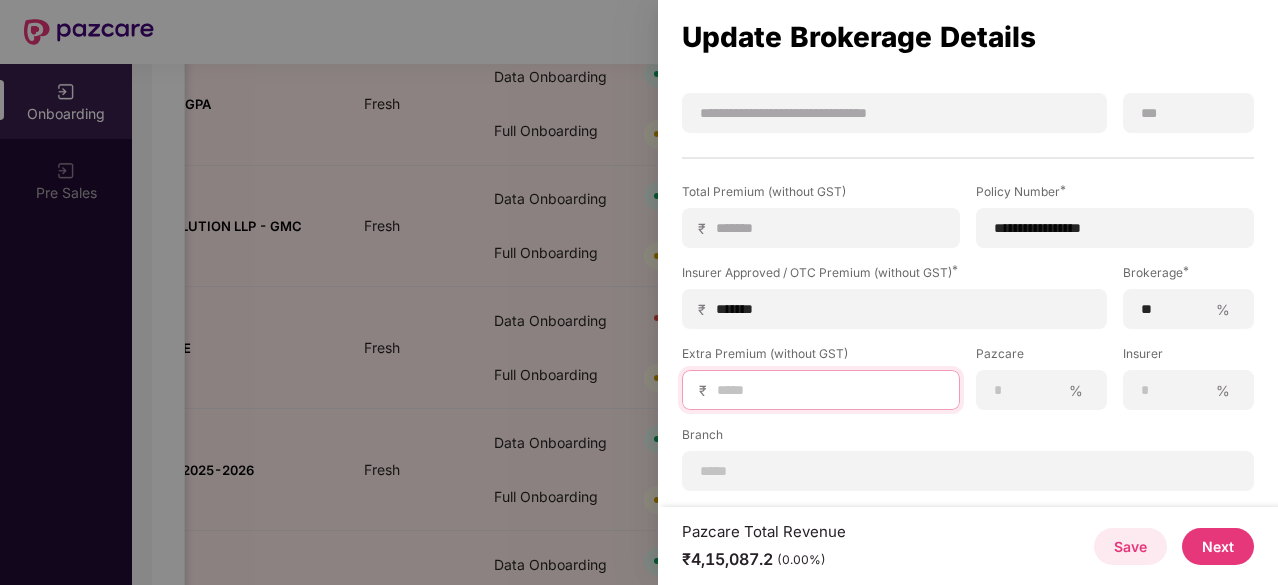 click at bounding box center (829, 390) 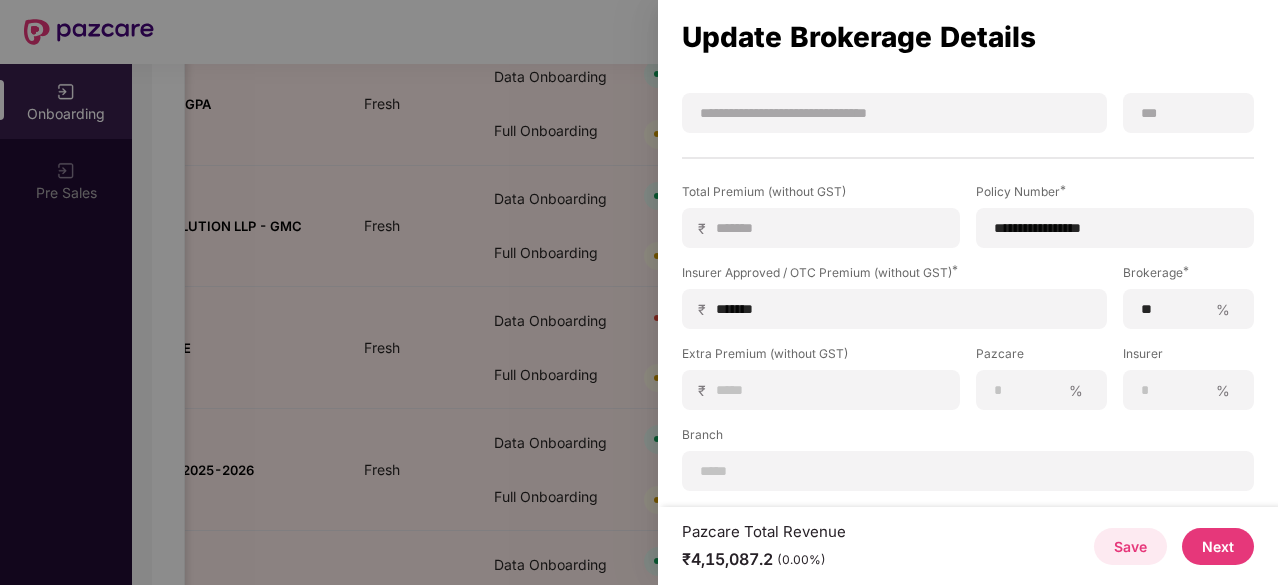 click on "Next" at bounding box center (1218, 546) 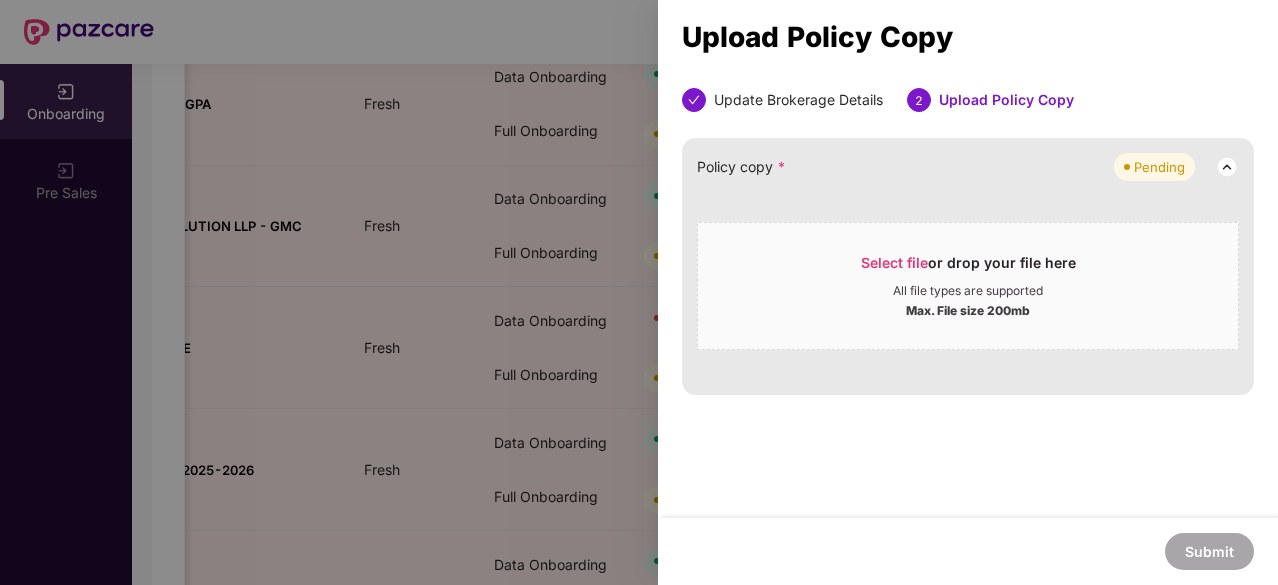 scroll, scrollTop: 0, scrollLeft: 0, axis: both 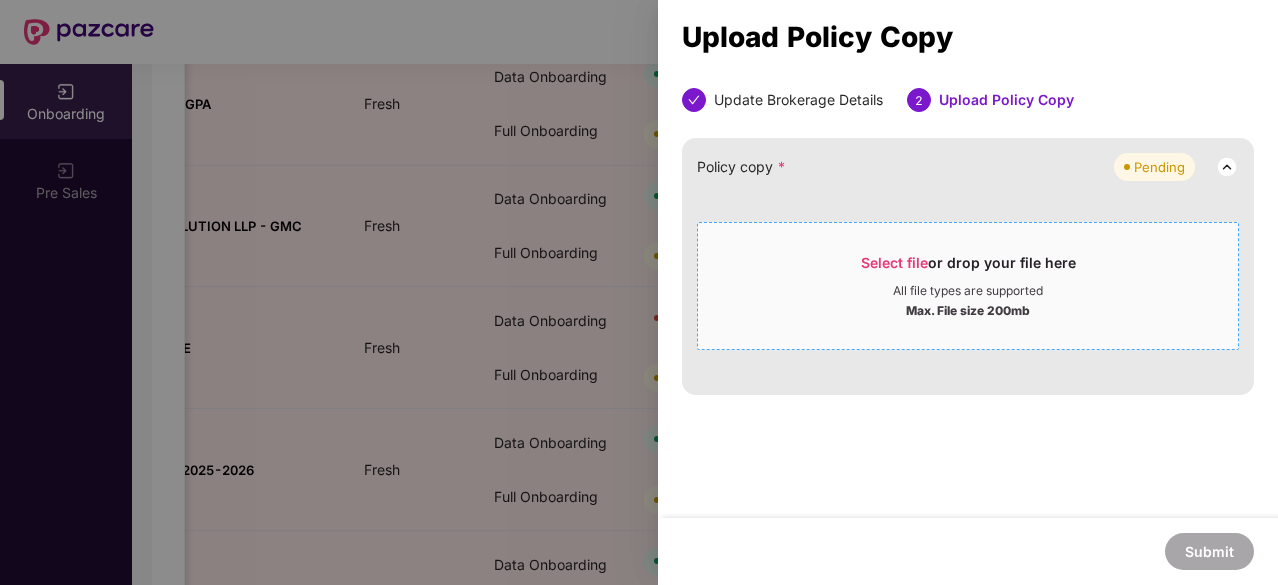 click on "Select file" at bounding box center (894, 262) 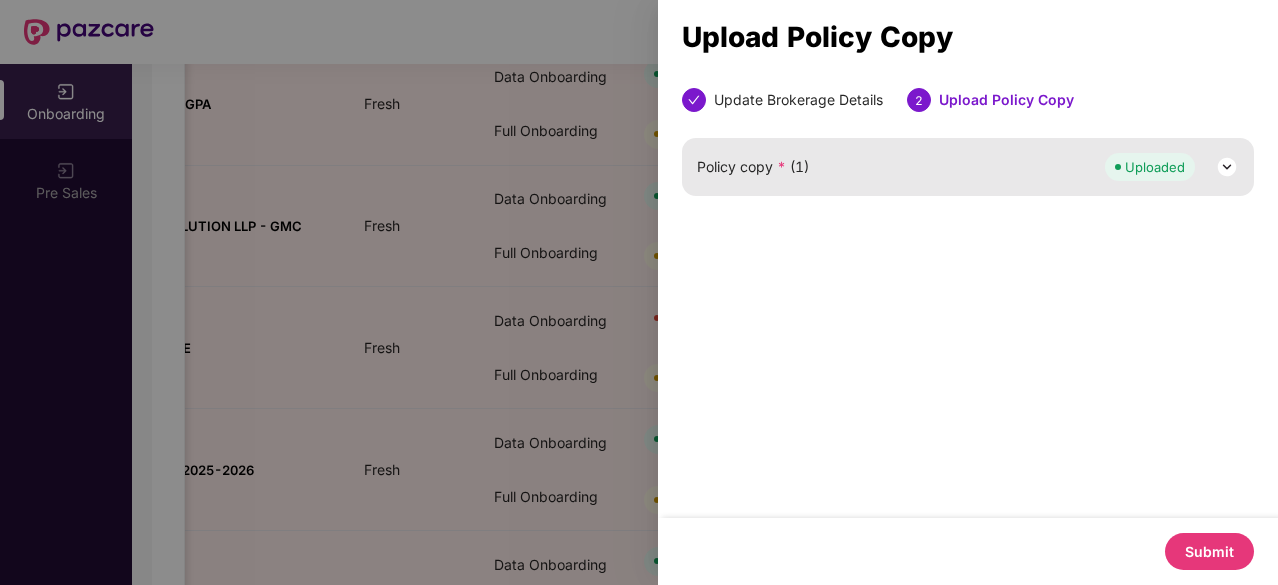 click on "Submit" at bounding box center (1209, 551) 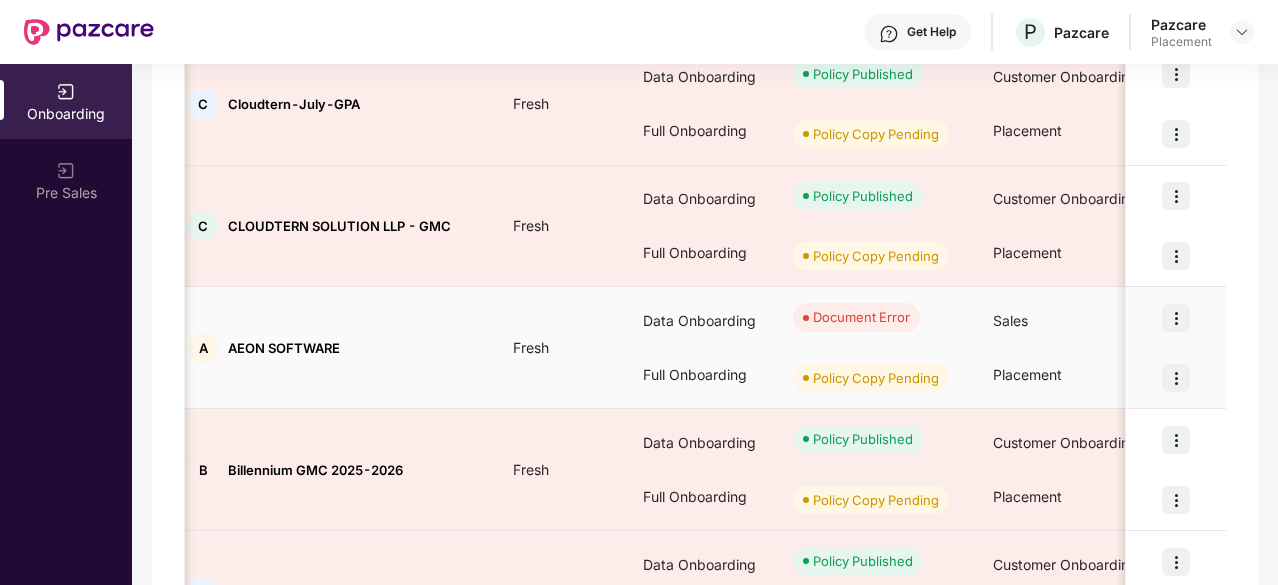 scroll, scrollTop: 0, scrollLeft: 9, axis: horizontal 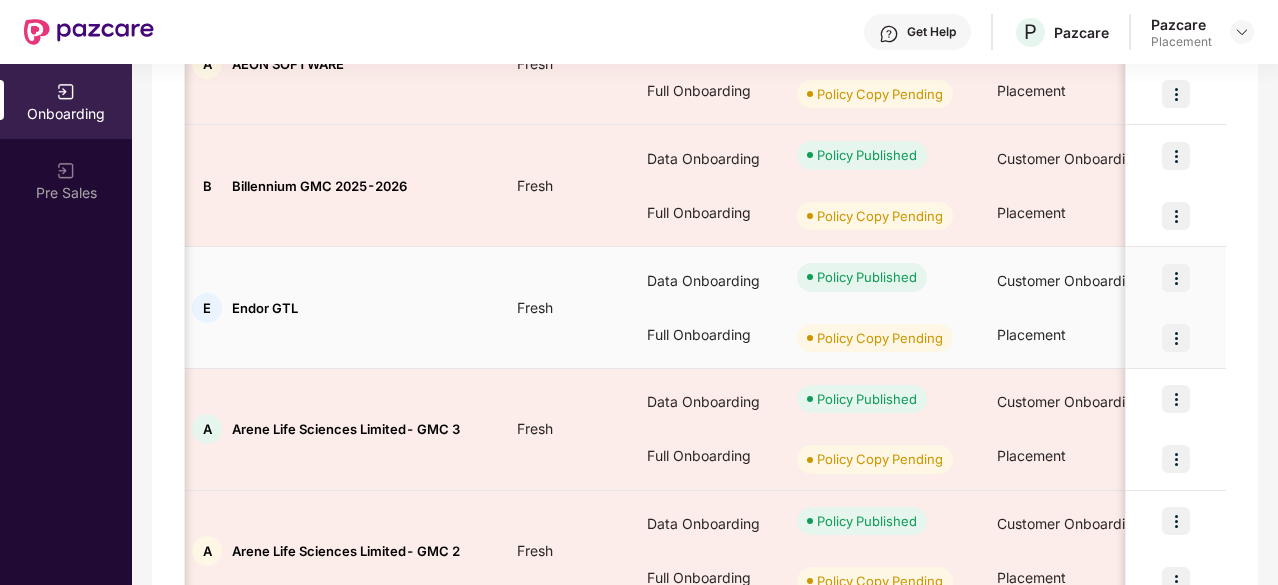 click at bounding box center [1176, 338] 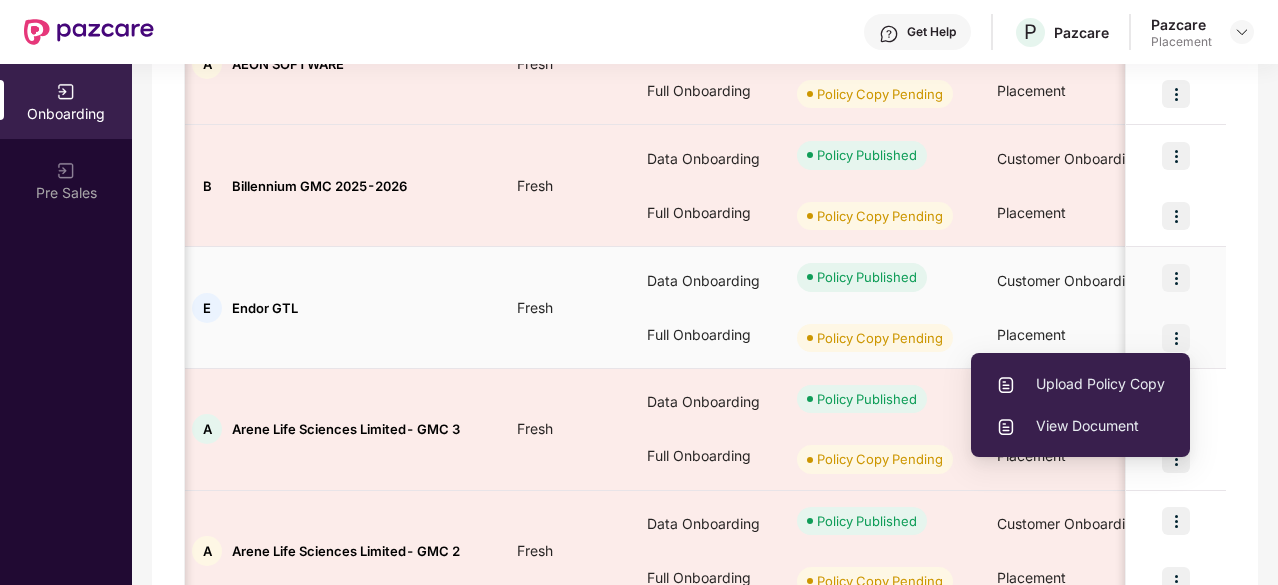 click on "Upload Policy Copy" at bounding box center [1080, 384] 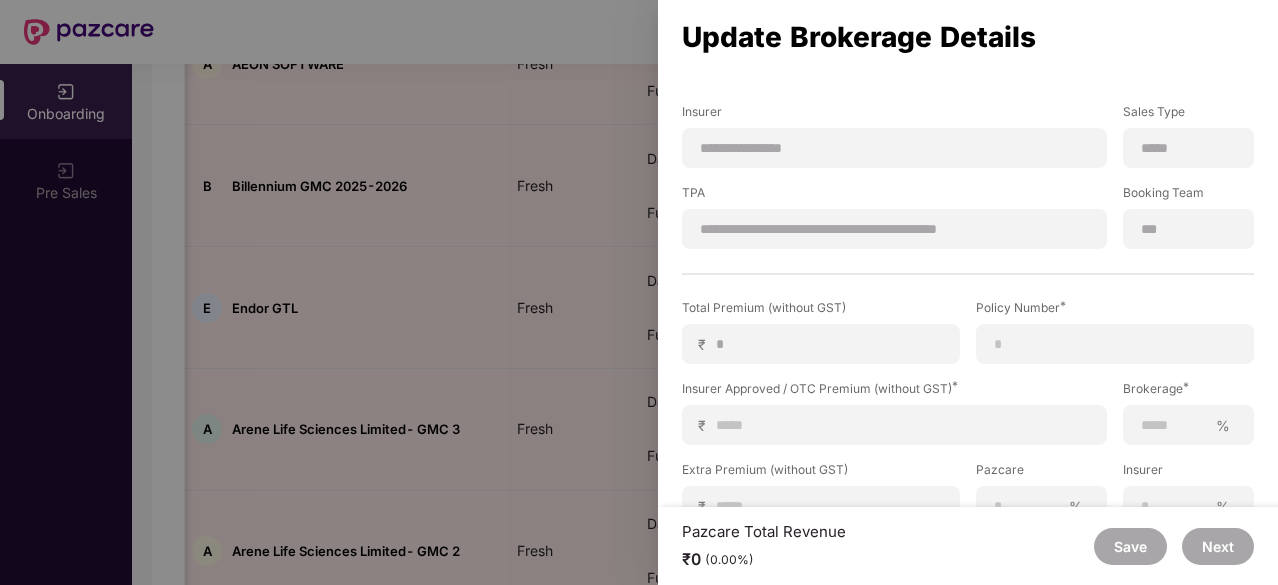 scroll, scrollTop: 281, scrollLeft: 0, axis: vertical 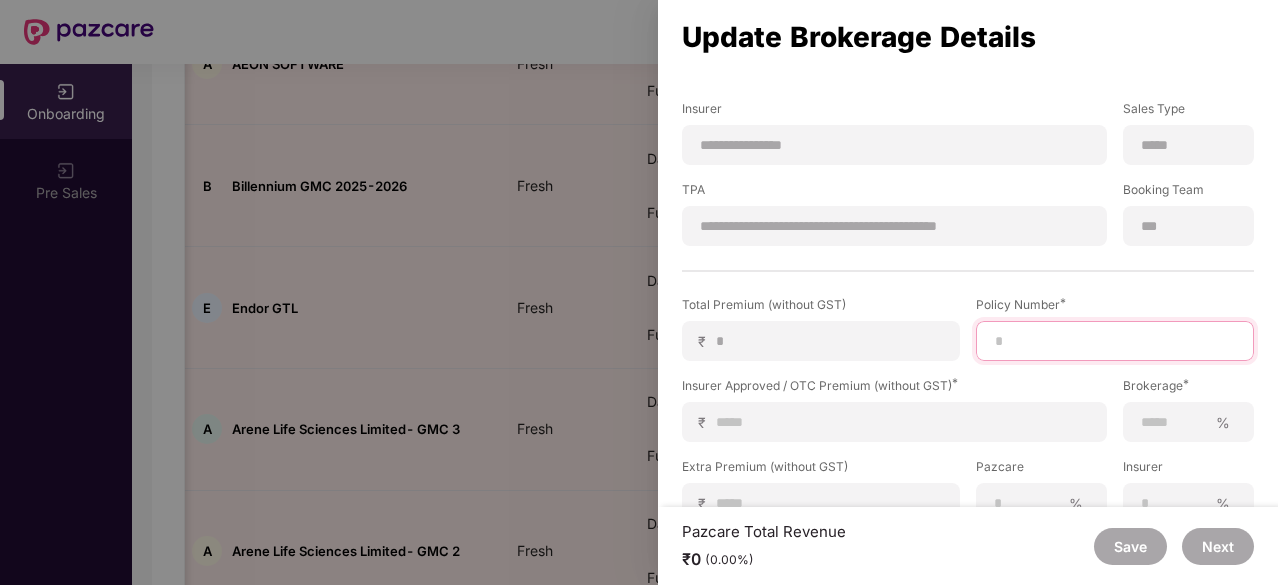 click at bounding box center (1115, 341) 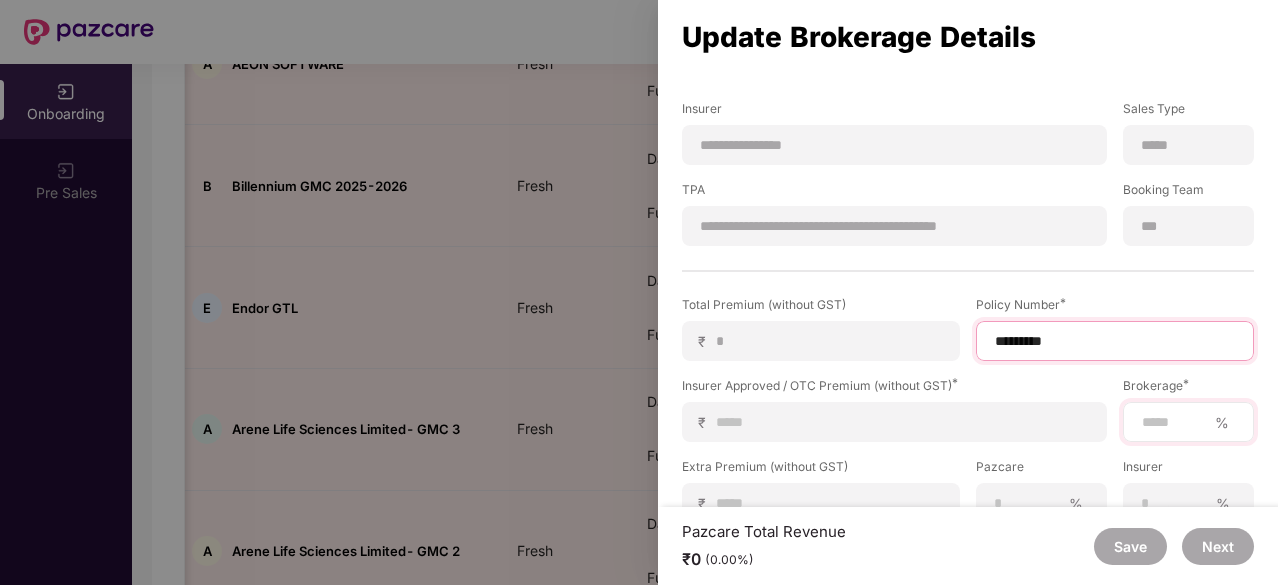 type on "********" 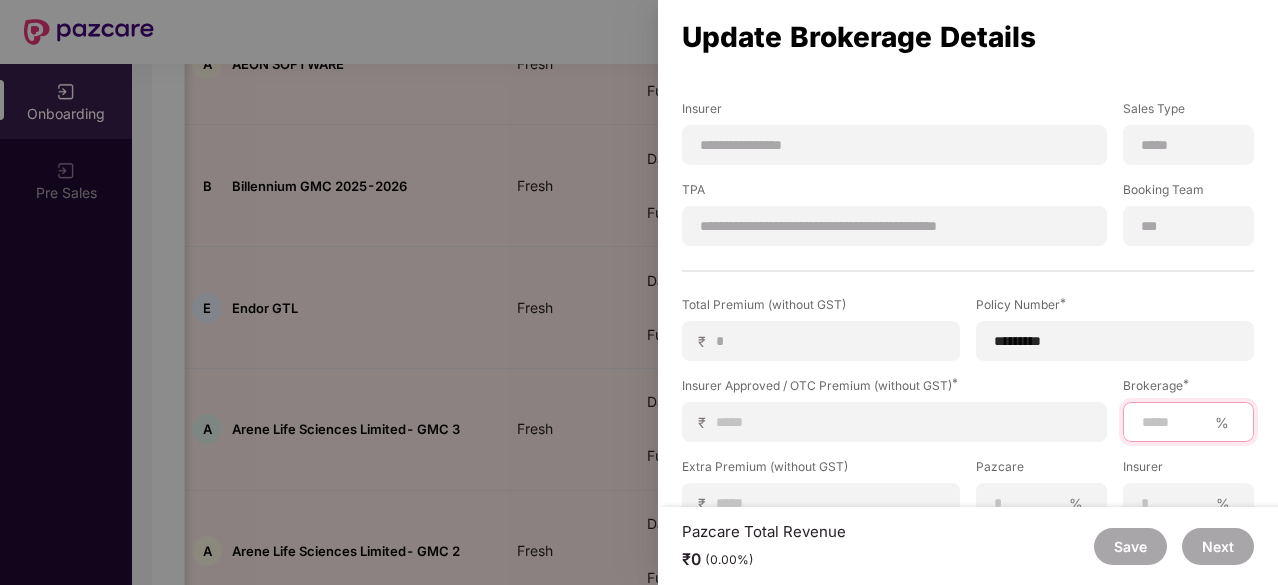 click at bounding box center [1173, 422] 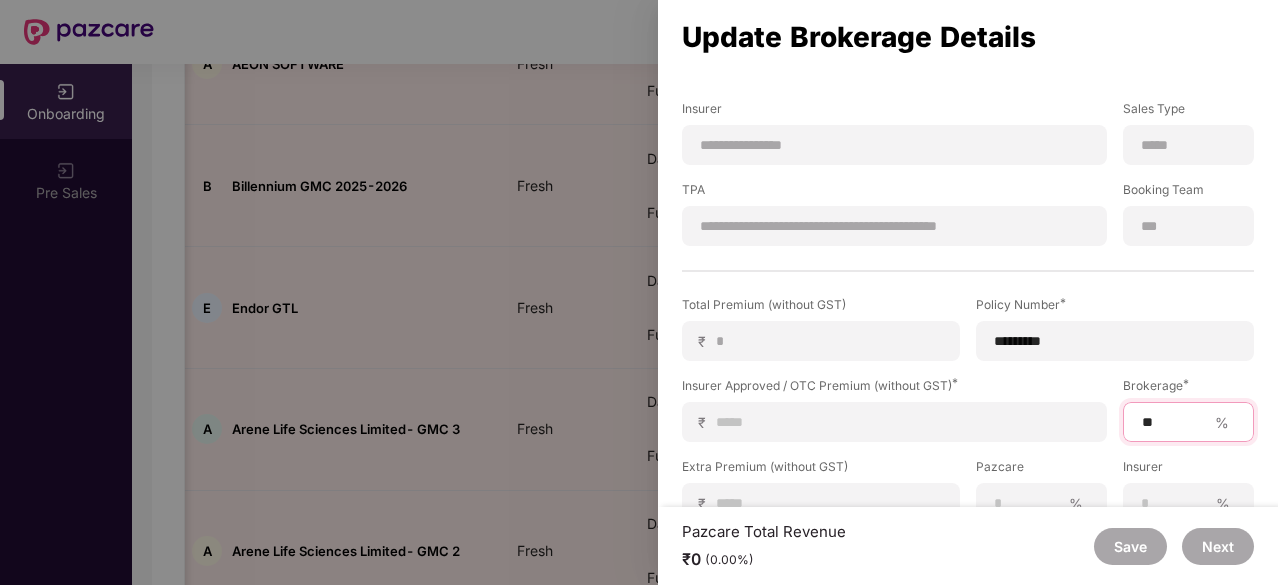 scroll, scrollTop: 394, scrollLeft: 0, axis: vertical 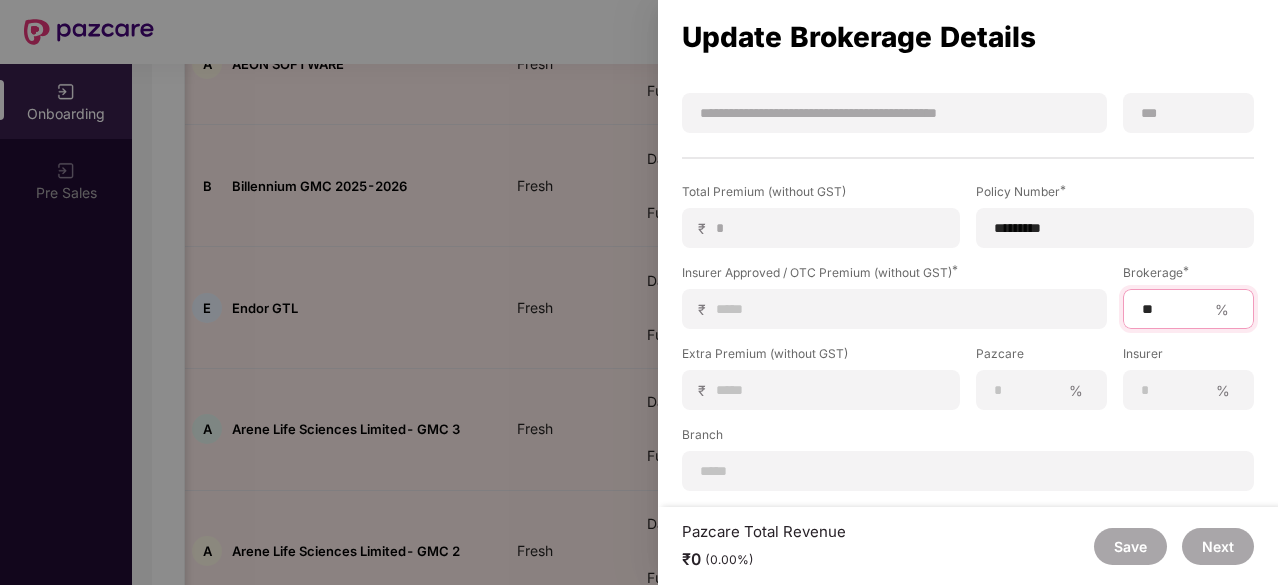 type on "**" 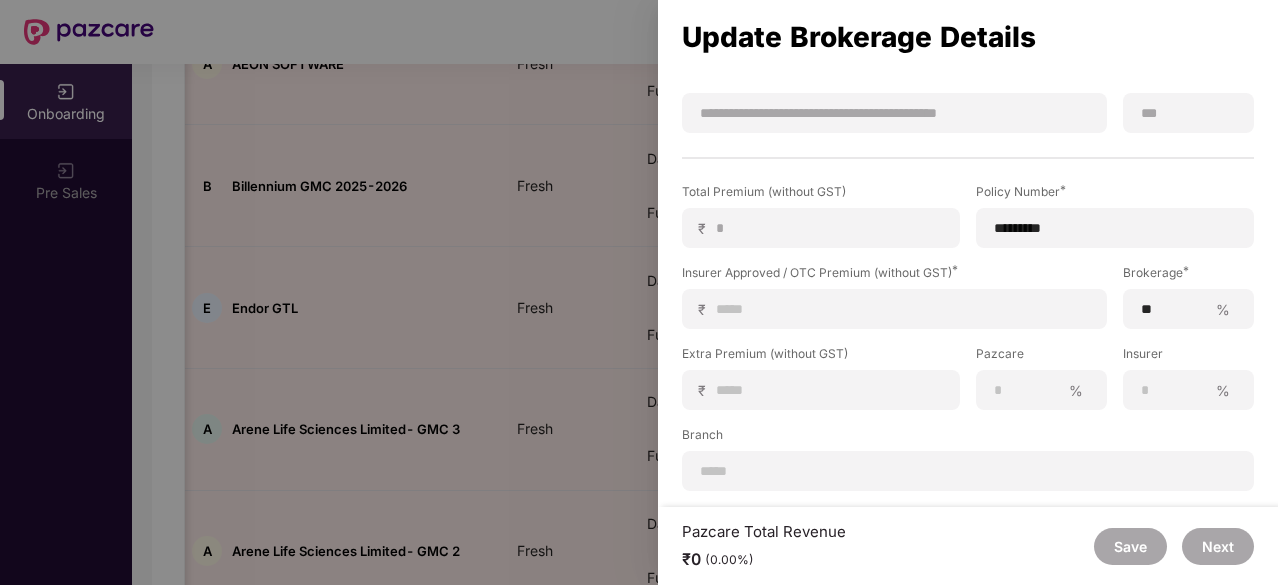 click on "Total Premium (without GST) ₹ * Policy Number  * ******** Insurer Approved / OTC Premium (without GST)  * ₹ Brokerage  * ** % Extra Premium (without GST) ₹ Pazcare % Insurer % Branch" at bounding box center [968, 337] 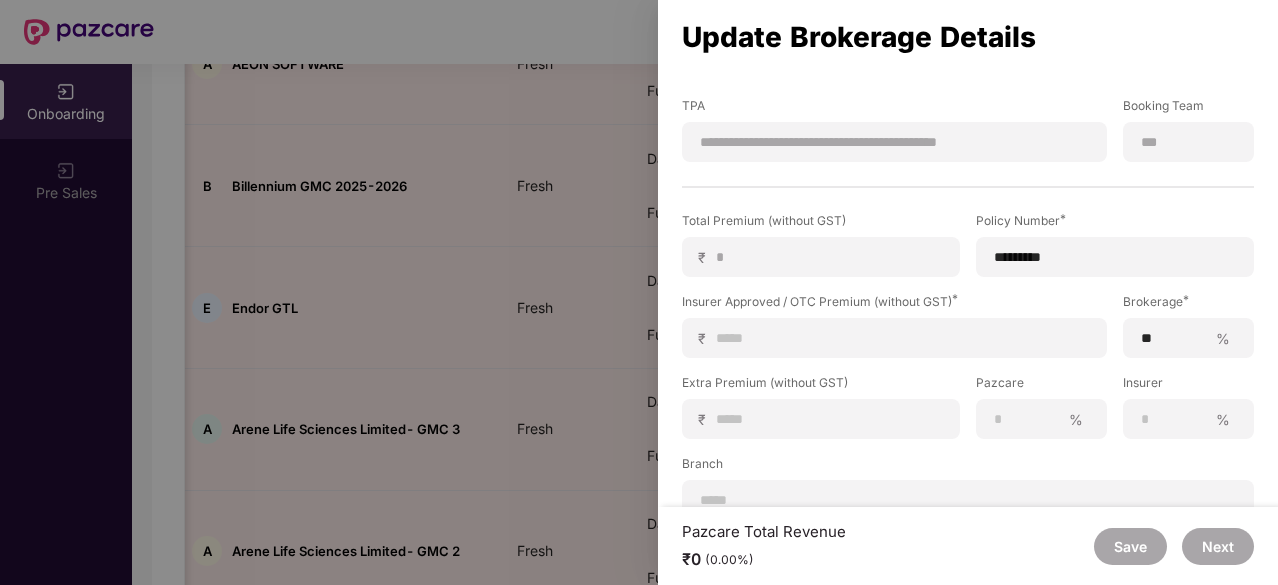 scroll, scrollTop: 364, scrollLeft: 0, axis: vertical 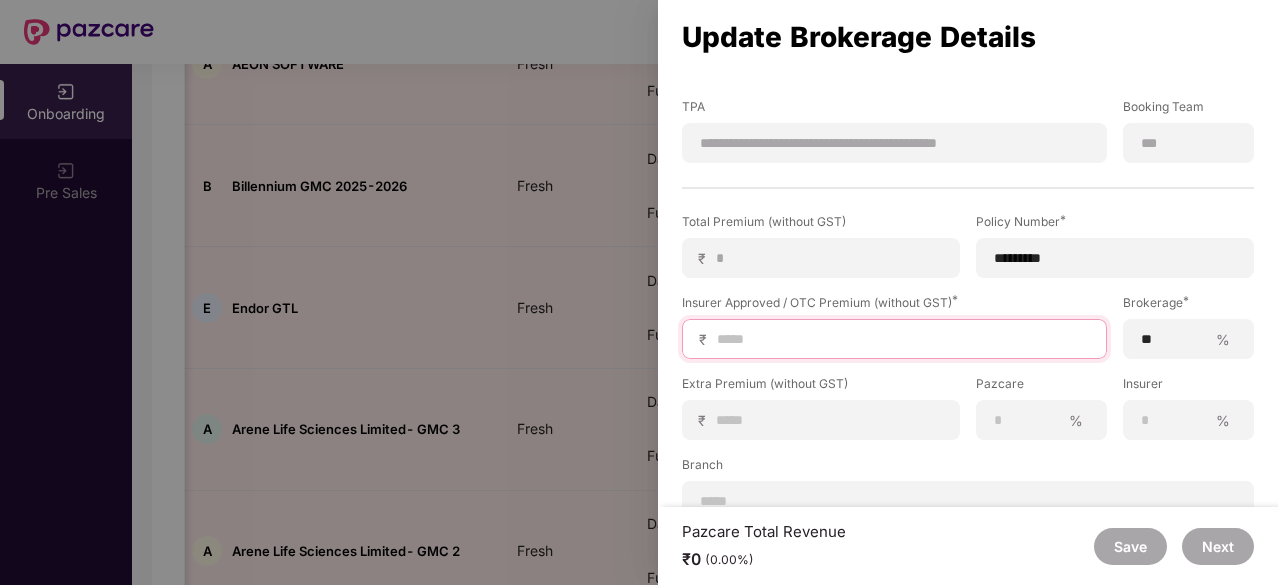 click at bounding box center [902, 339] 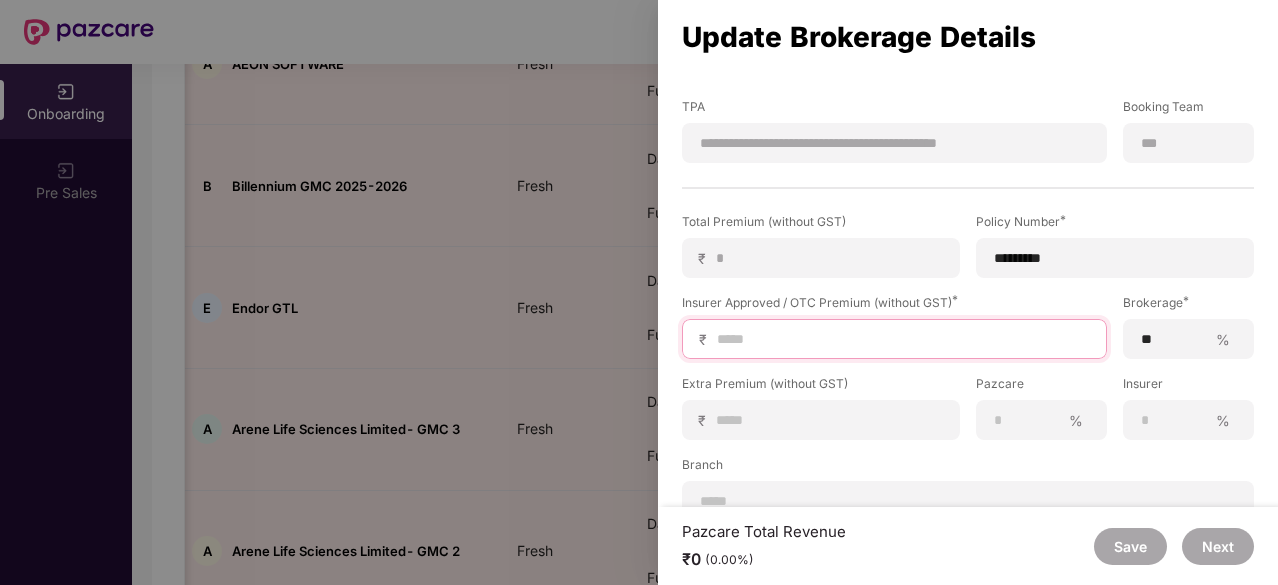 type on "*" 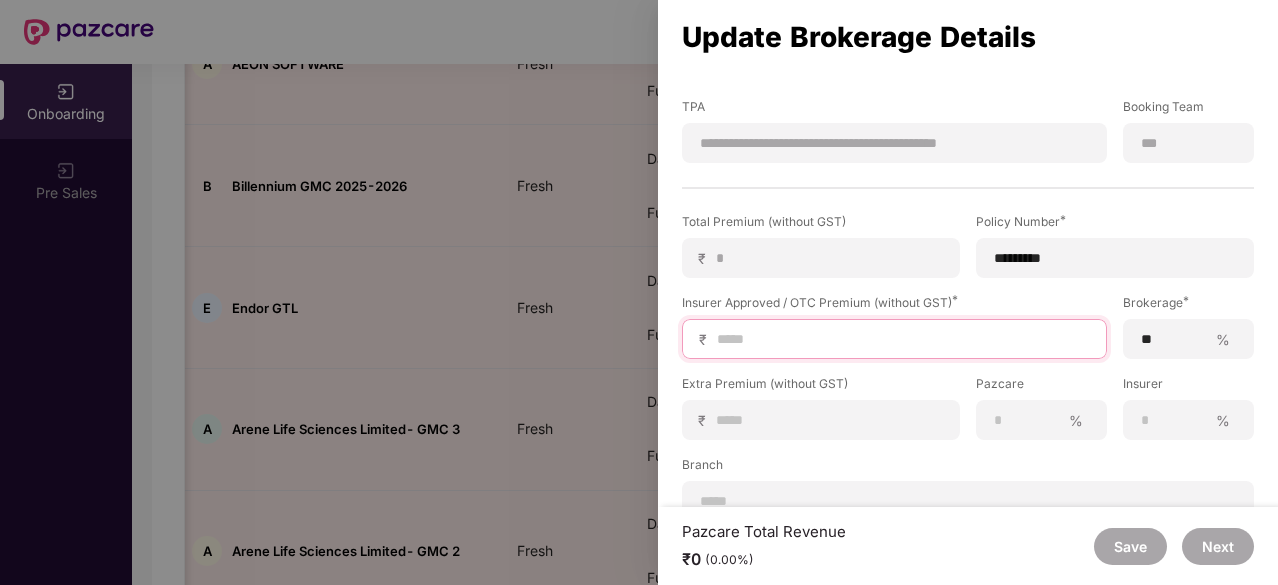 type on "*" 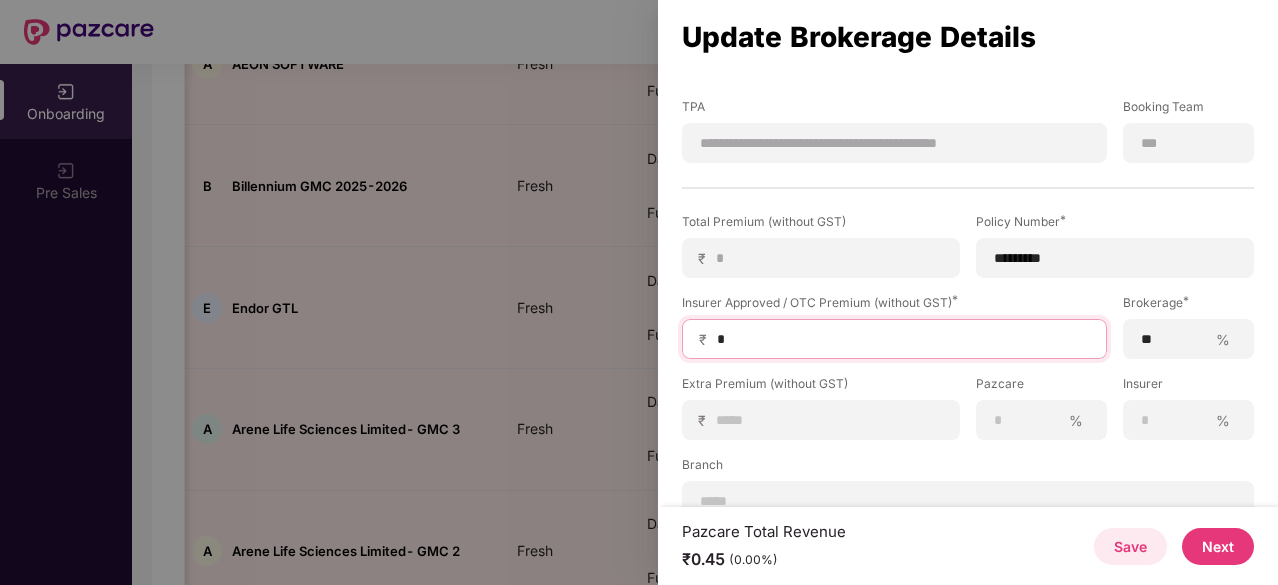 type on "**" 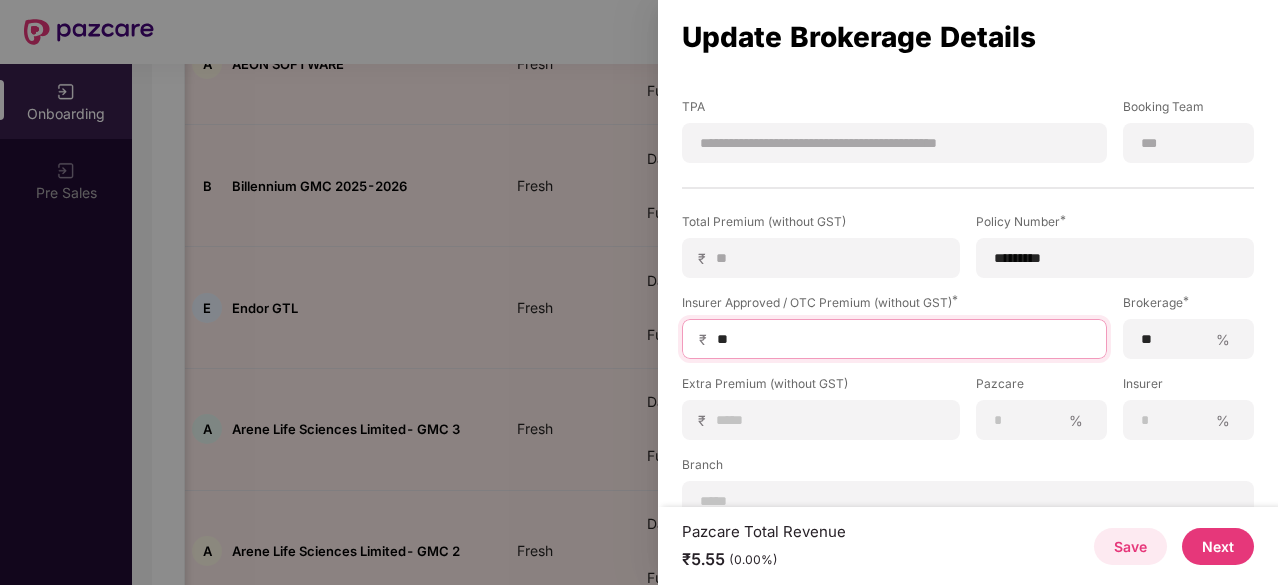 type on "***" 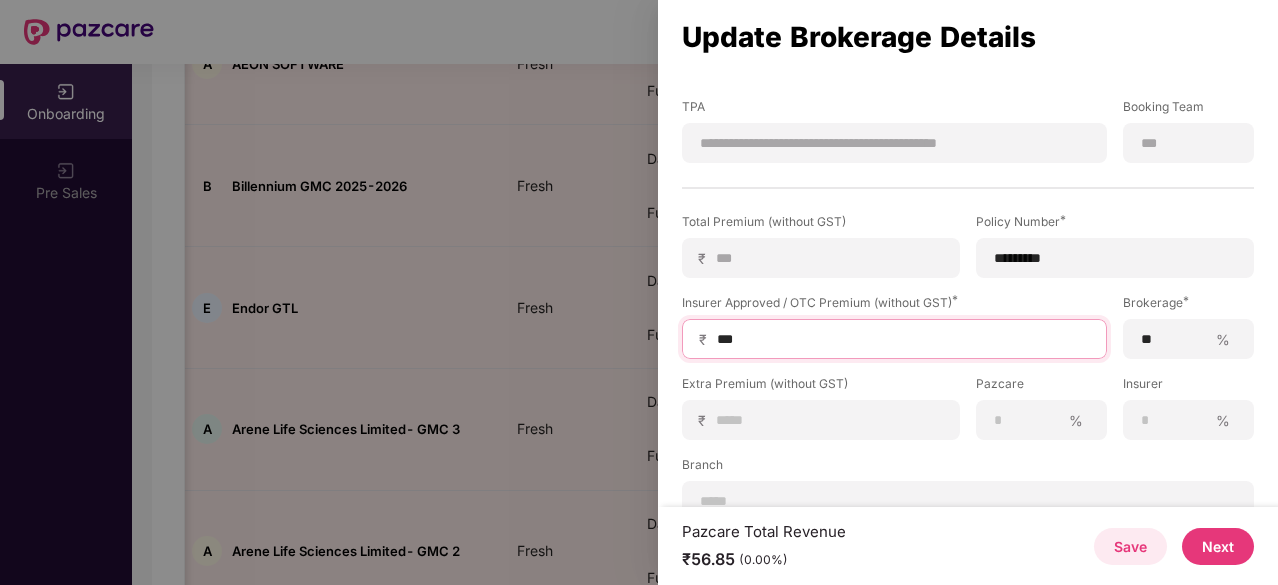 type on "***" 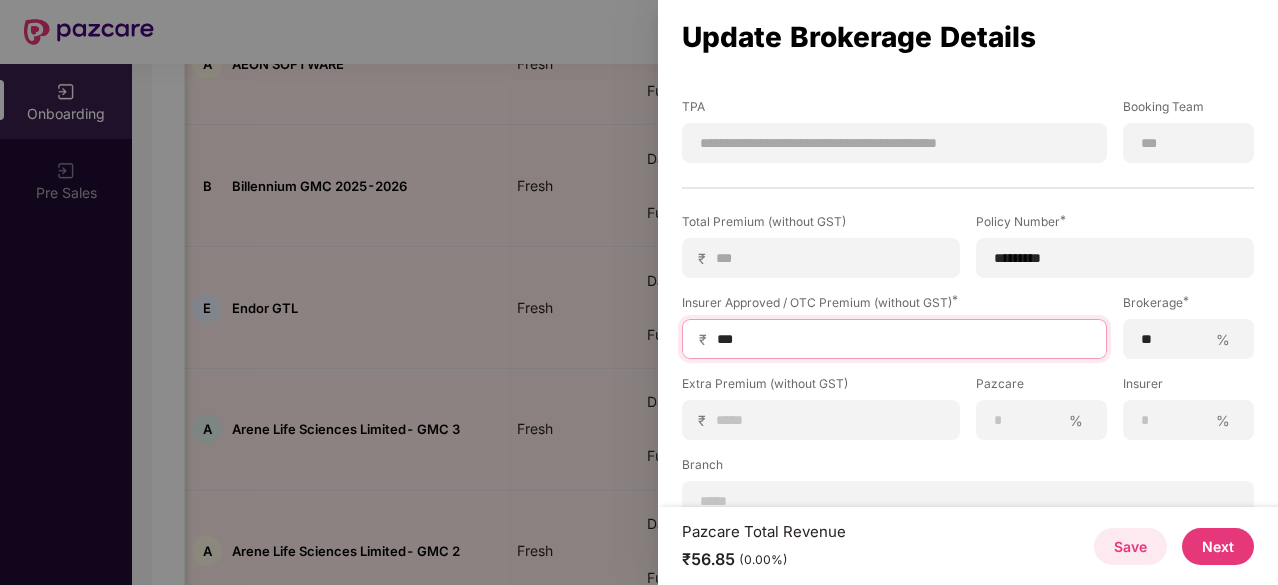 type on "****" 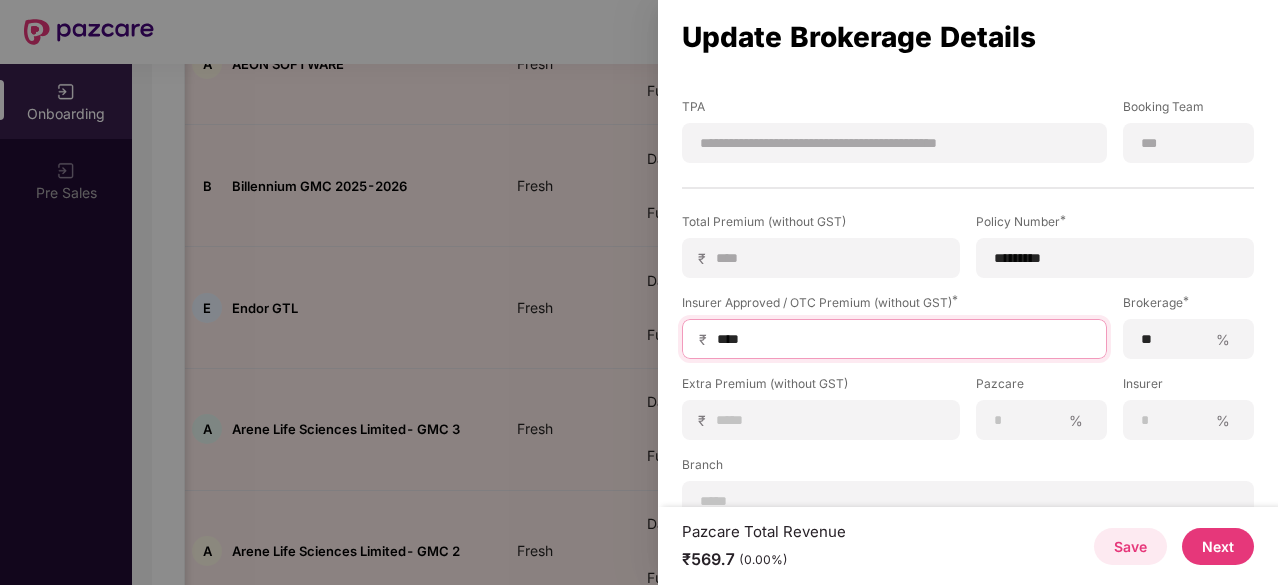 type on "*****" 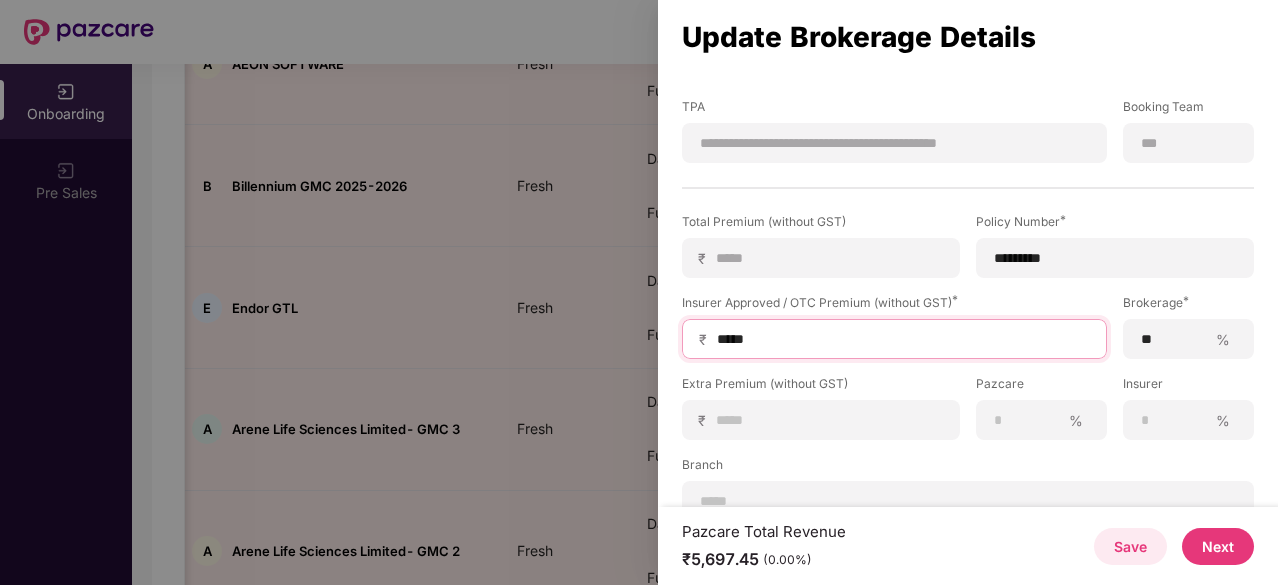 type on "******" 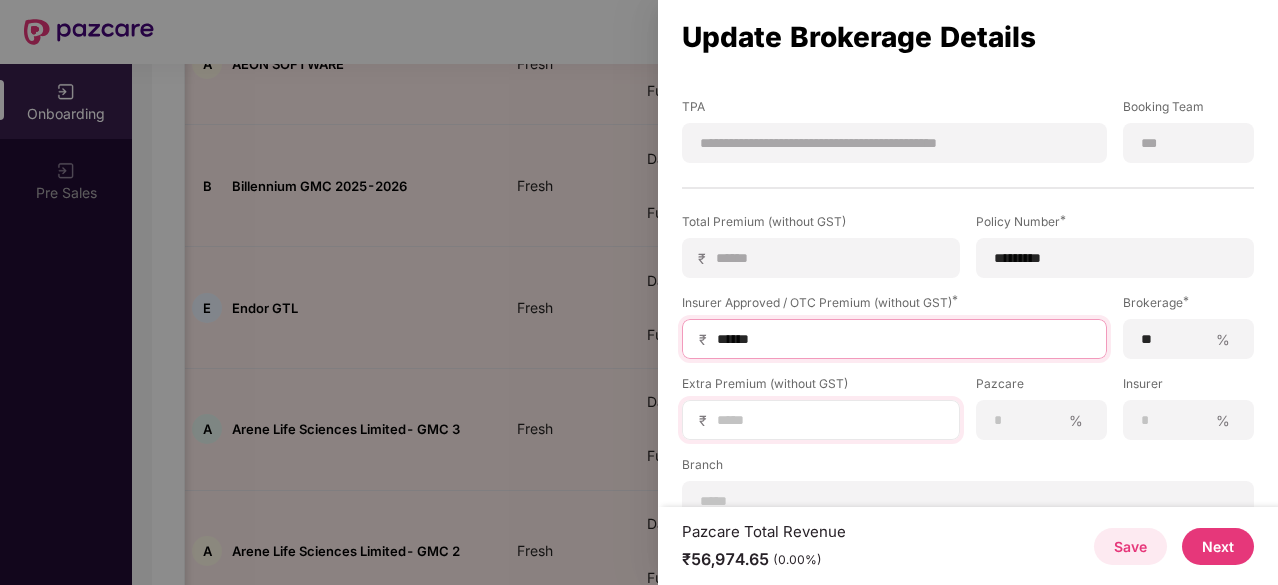 type on "******" 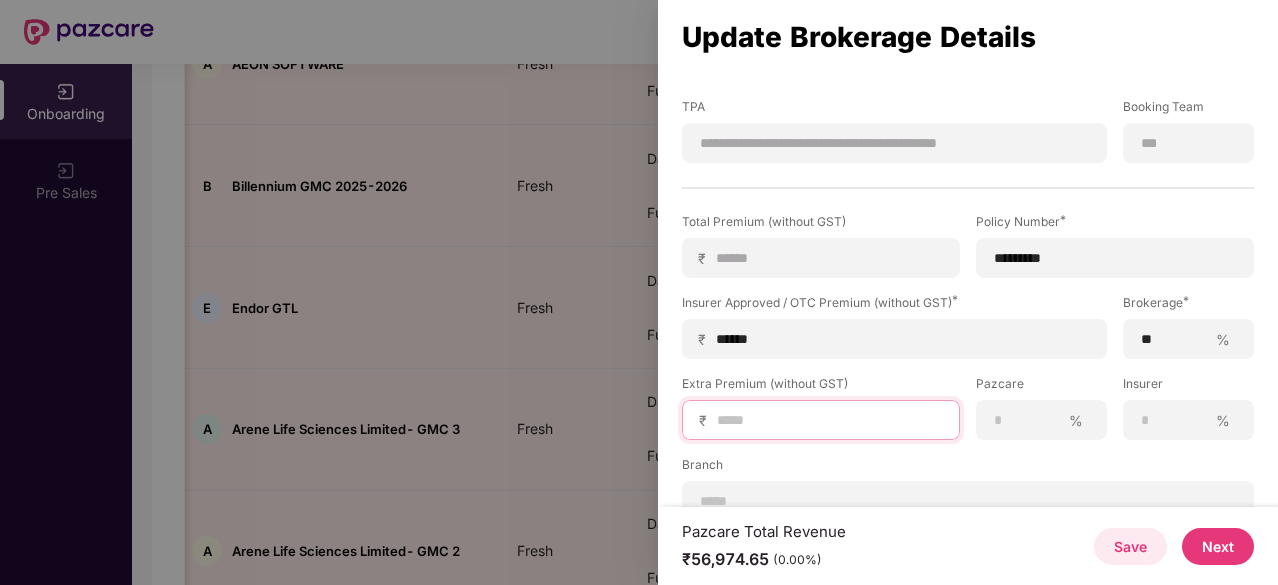 click at bounding box center [829, 420] 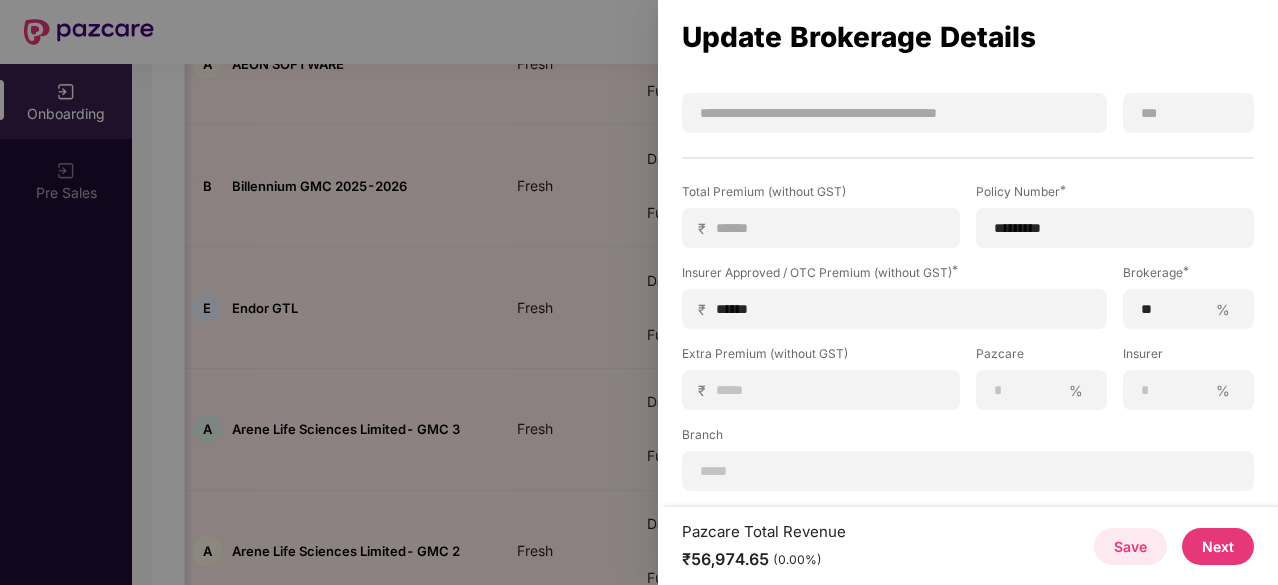 click on "Next" at bounding box center [1218, 546] 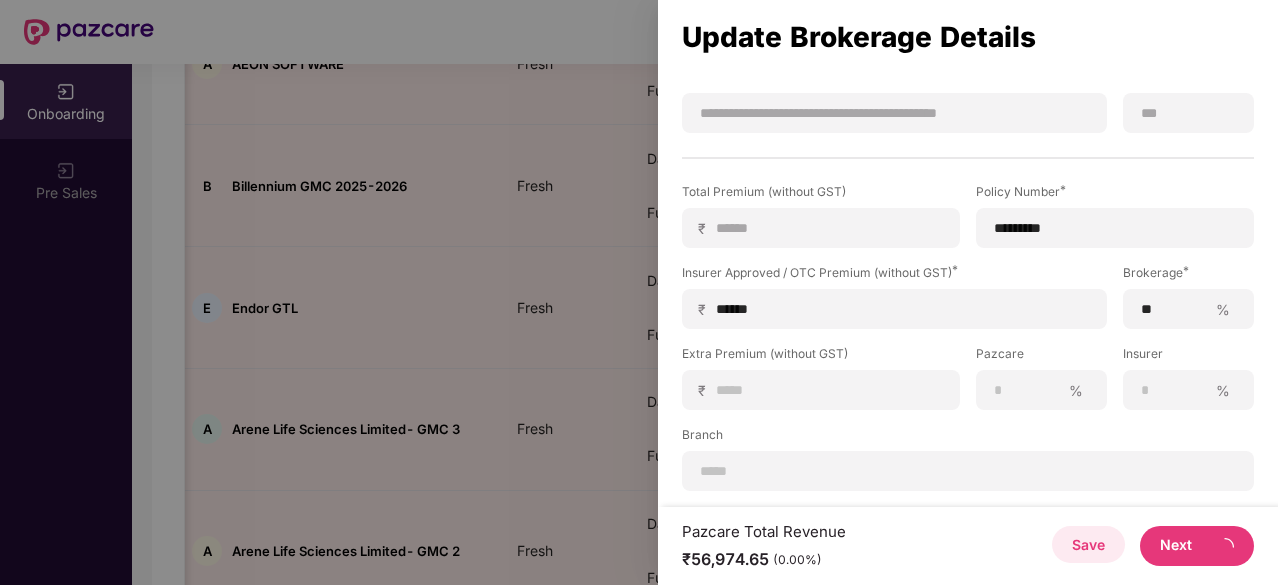scroll, scrollTop: 0, scrollLeft: 0, axis: both 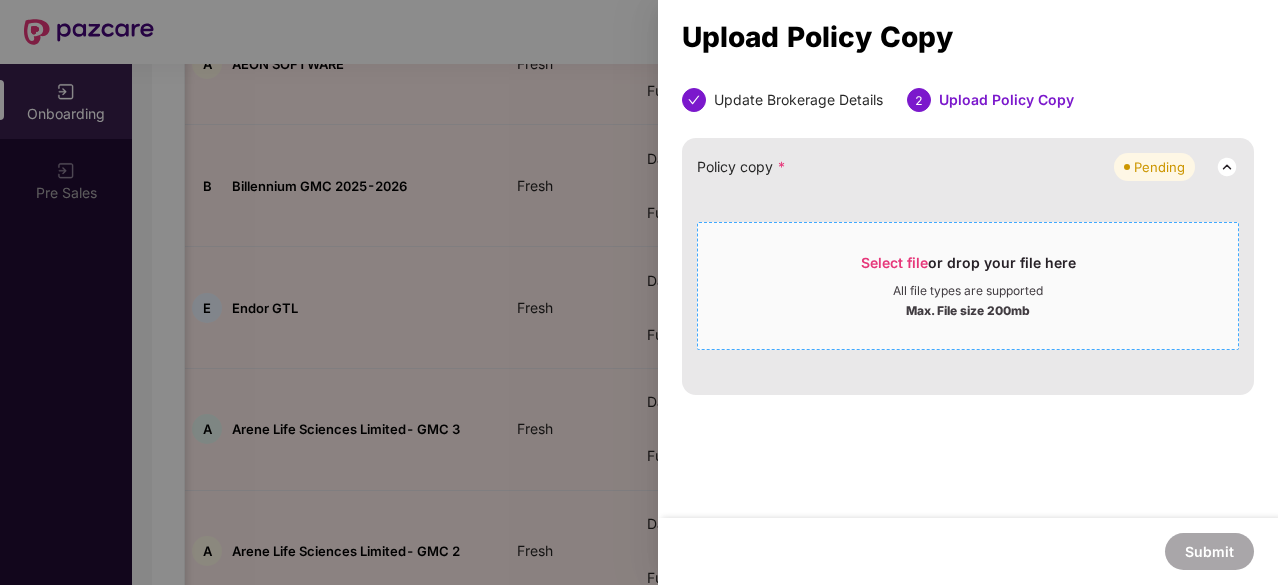 click on "Select file" at bounding box center [894, 262] 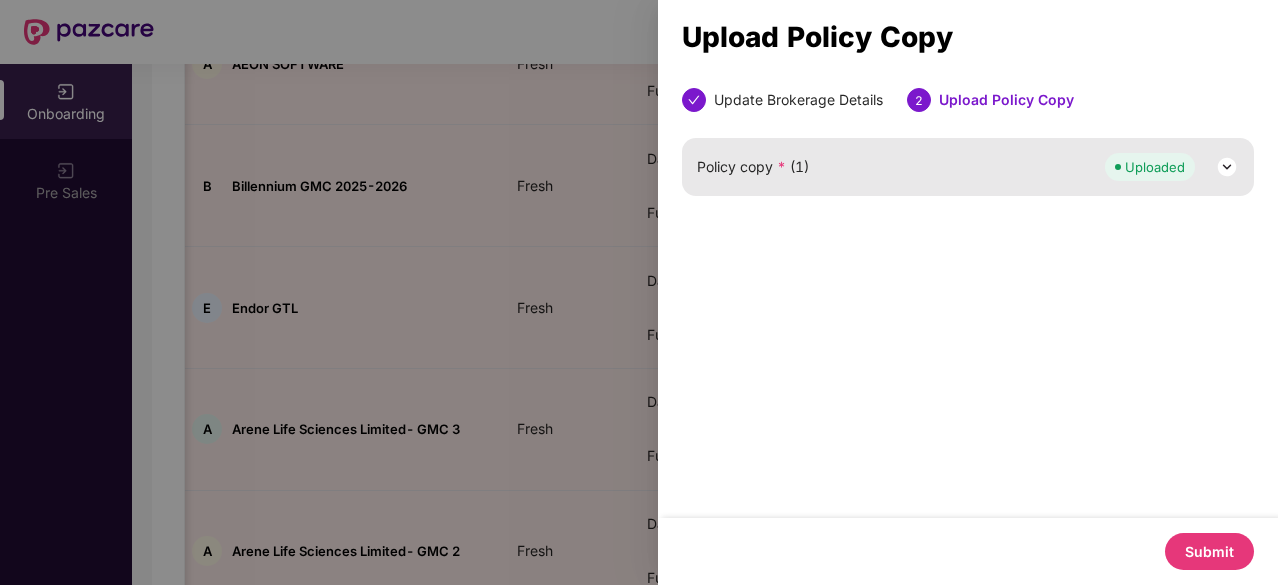click on "Submit" at bounding box center (1209, 551) 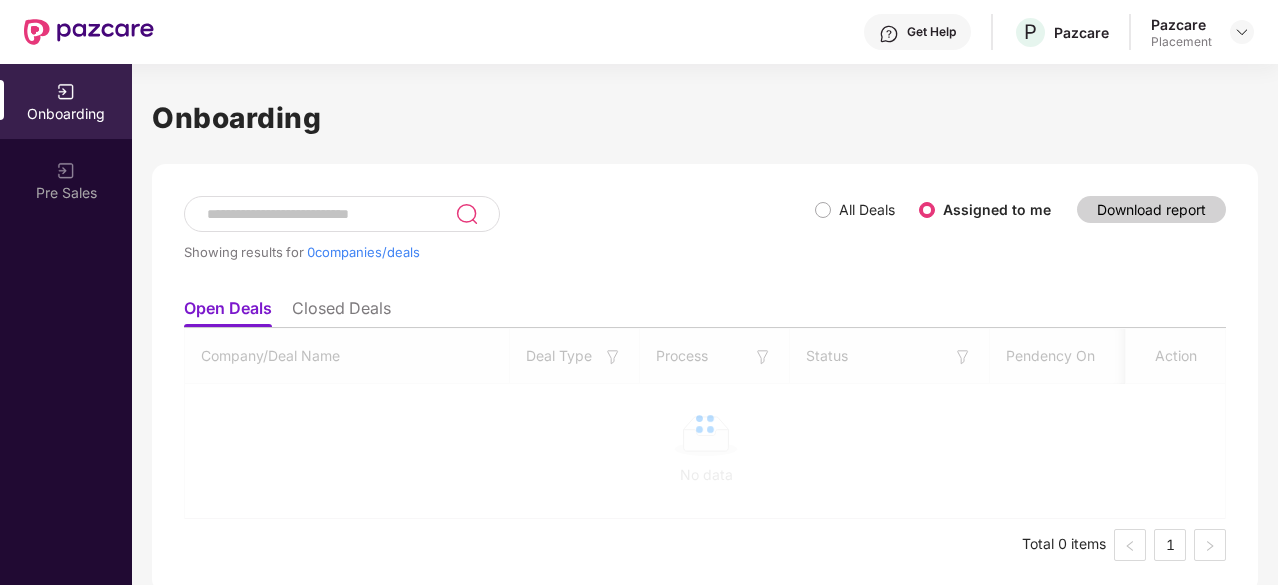 scroll, scrollTop: 0, scrollLeft: 2, axis: horizontal 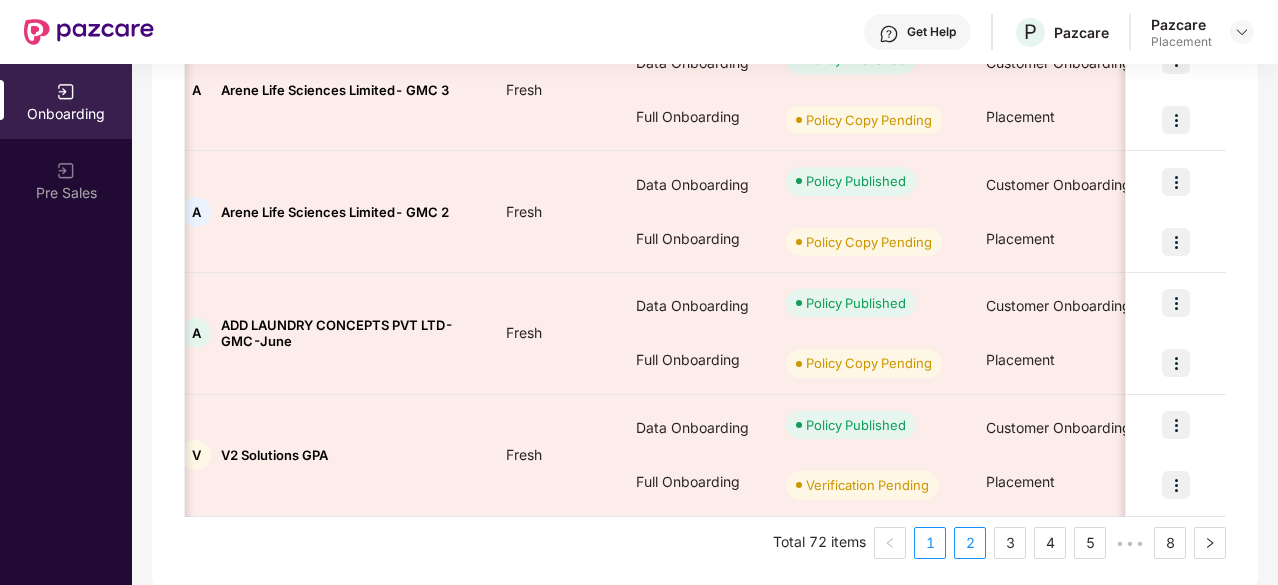 click on "2" at bounding box center (970, 543) 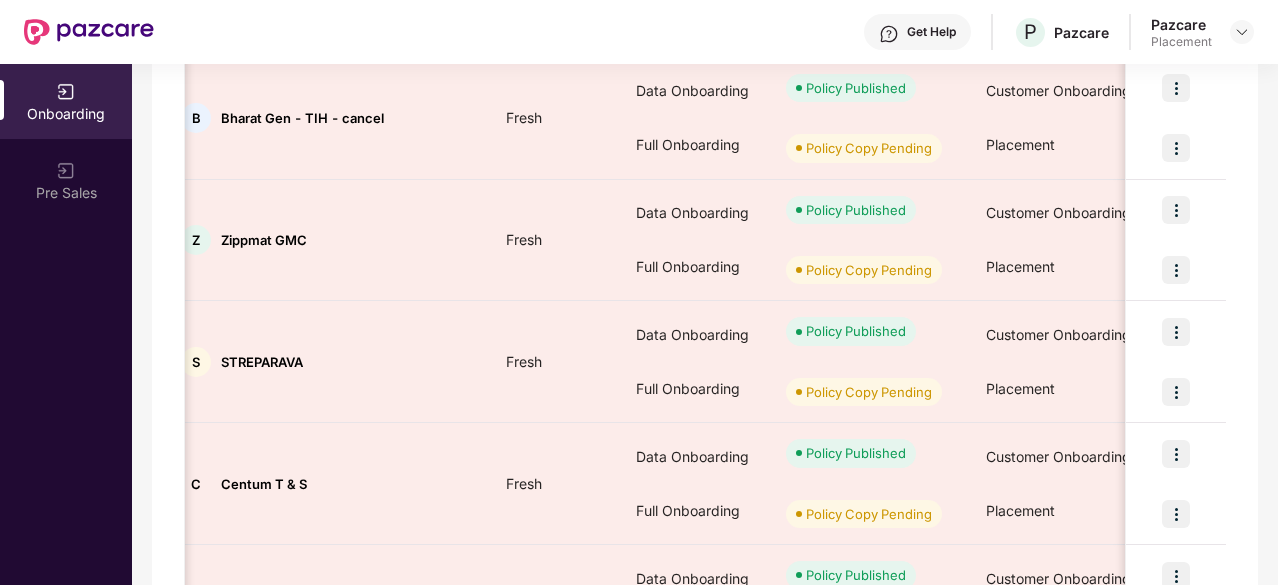 scroll, scrollTop: 648, scrollLeft: 0, axis: vertical 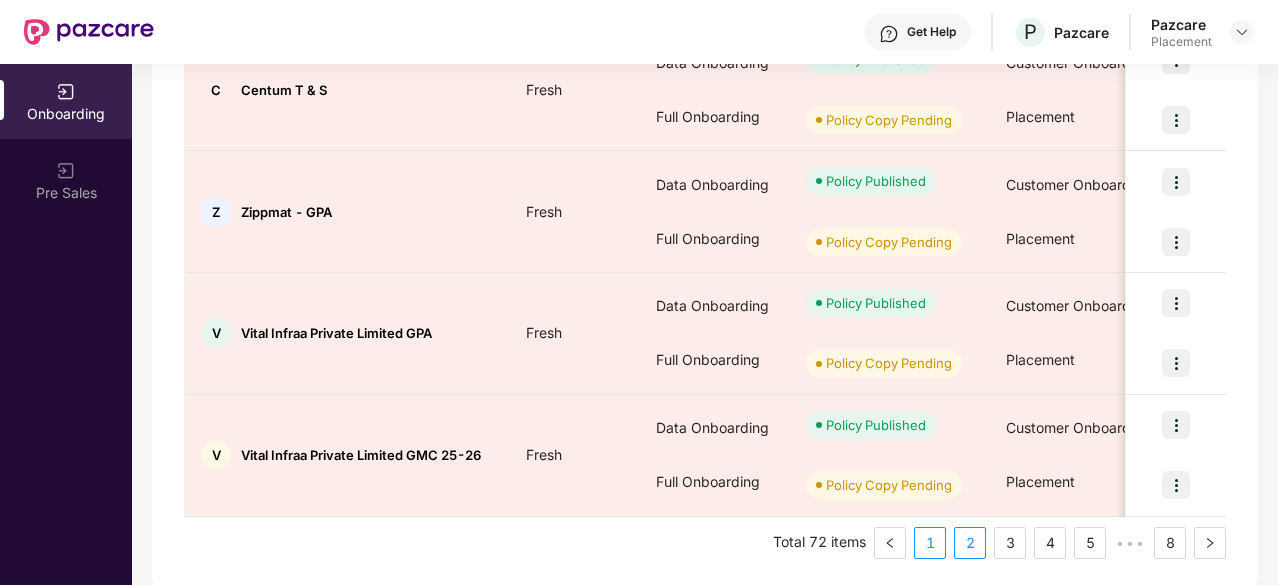 click on "1" at bounding box center [930, 543] 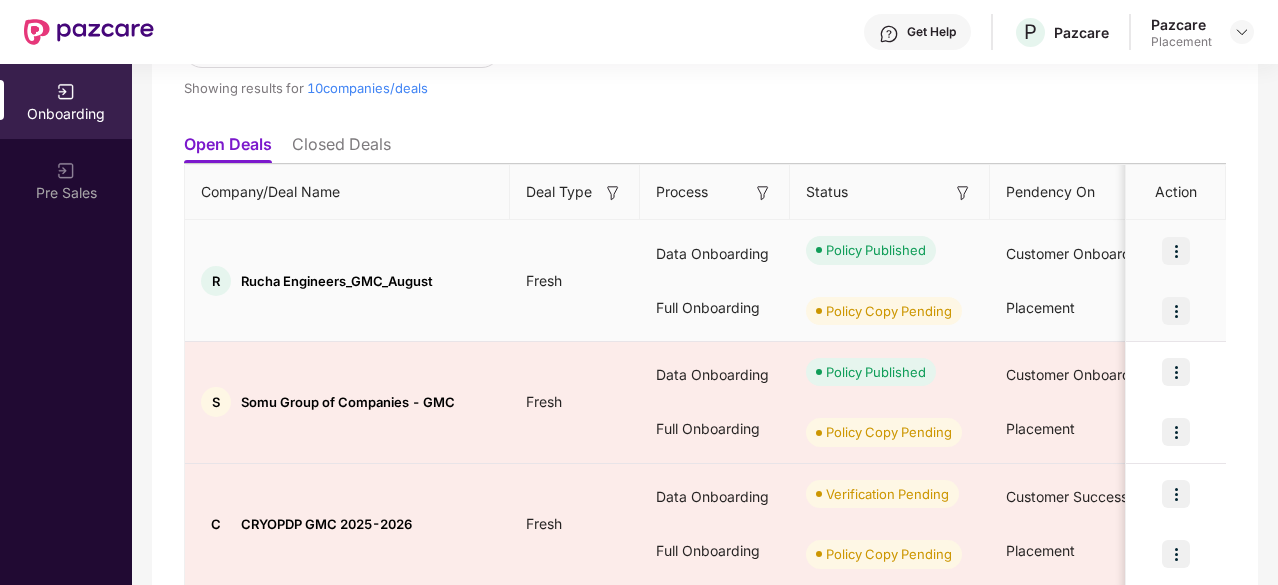 scroll, scrollTop: 166, scrollLeft: 0, axis: vertical 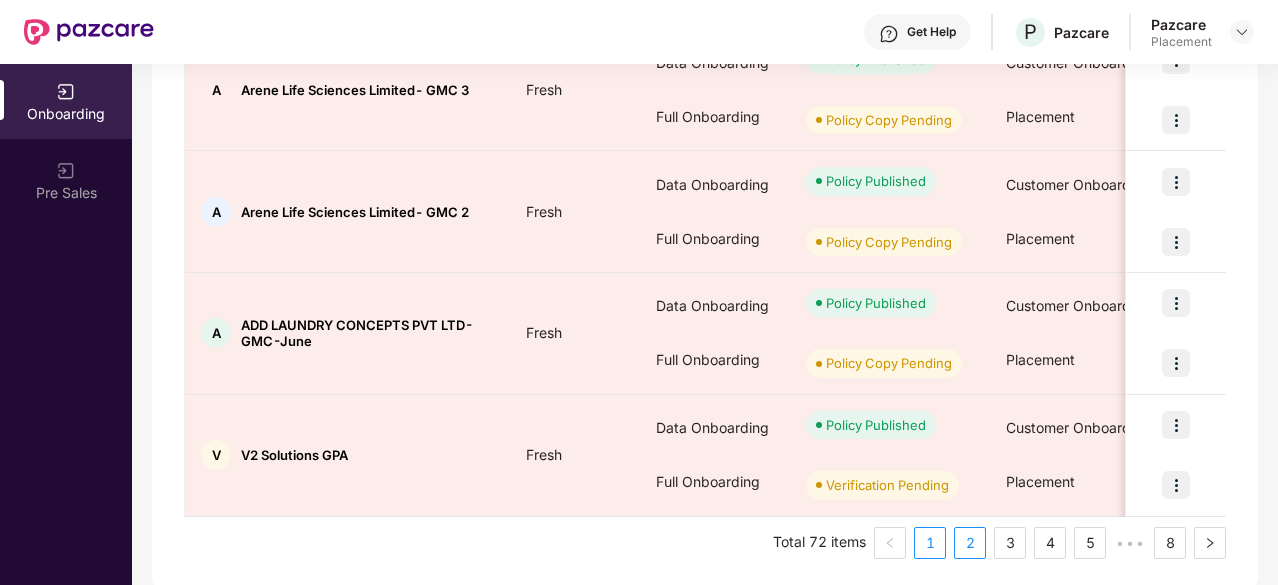 click on "2" at bounding box center [970, 543] 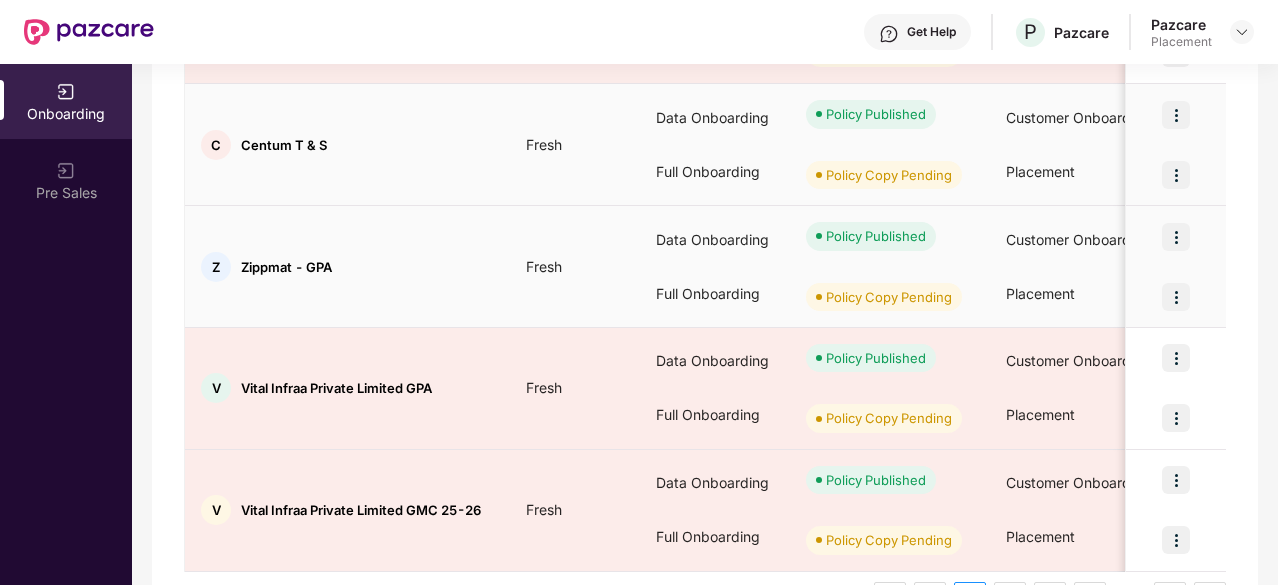 scroll, scrollTop: 1086, scrollLeft: 0, axis: vertical 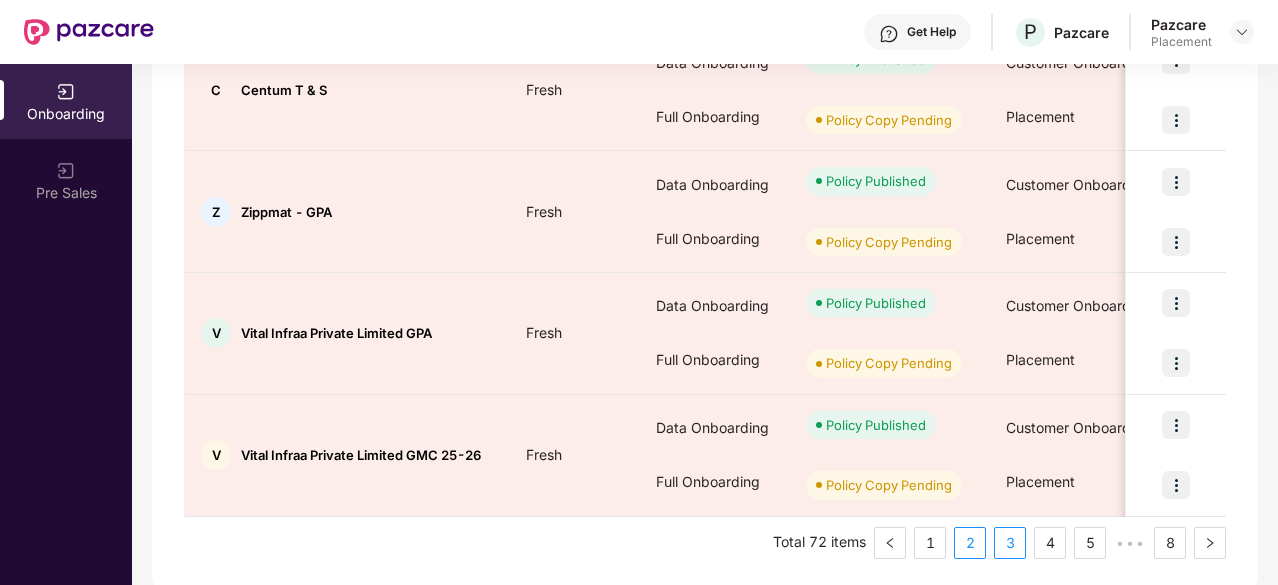 click on "3" at bounding box center (1010, 543) 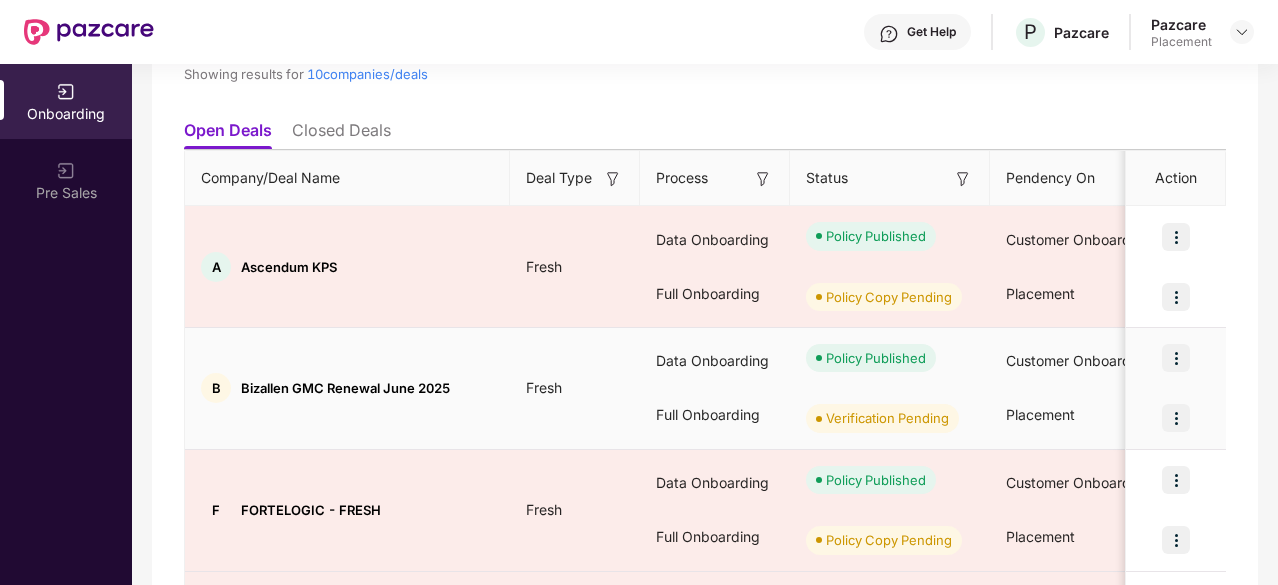 scroll, scrollTop: 180, scrollLeft: 0, axis: vertical 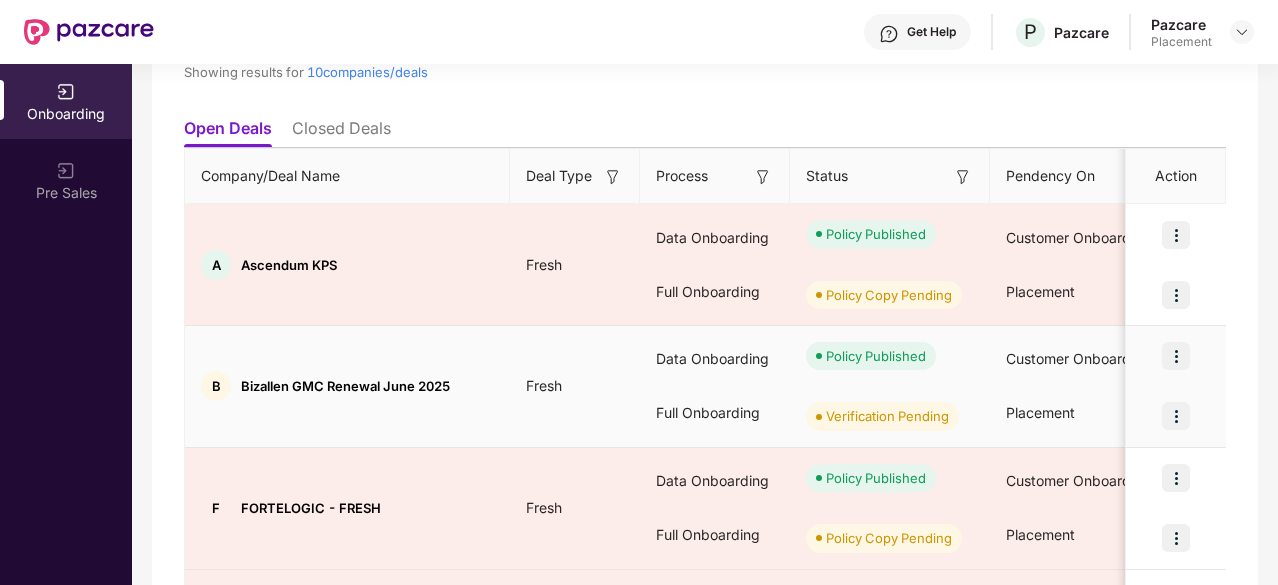 click at bounding box center (1176, 416) 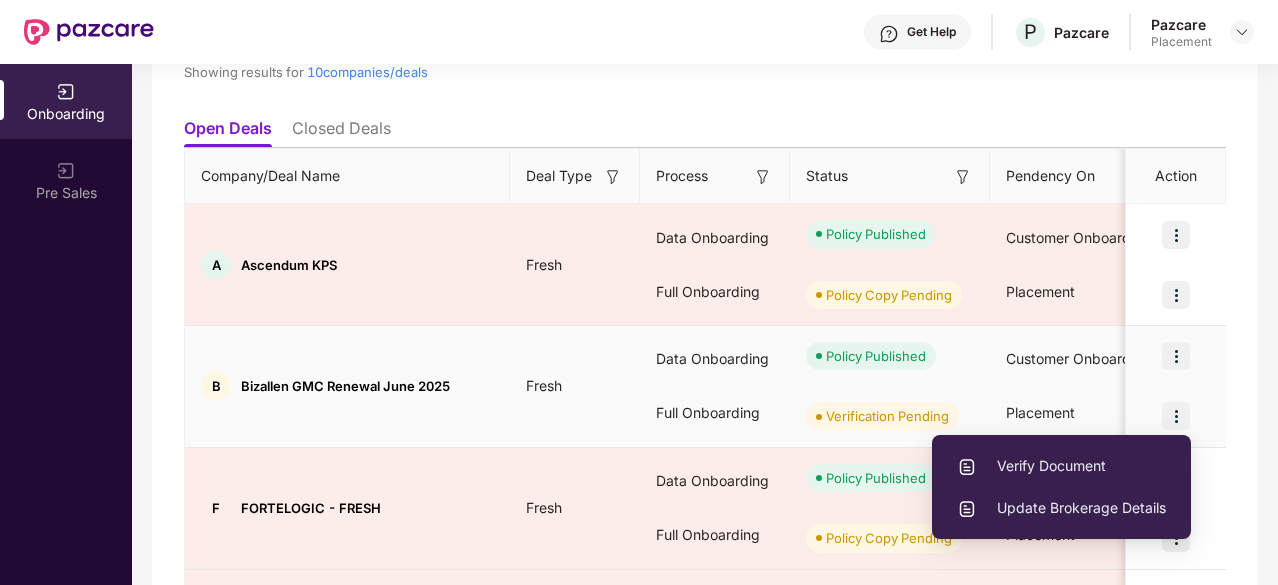 click on "Verify Document" at bounding box center [1061, 466] 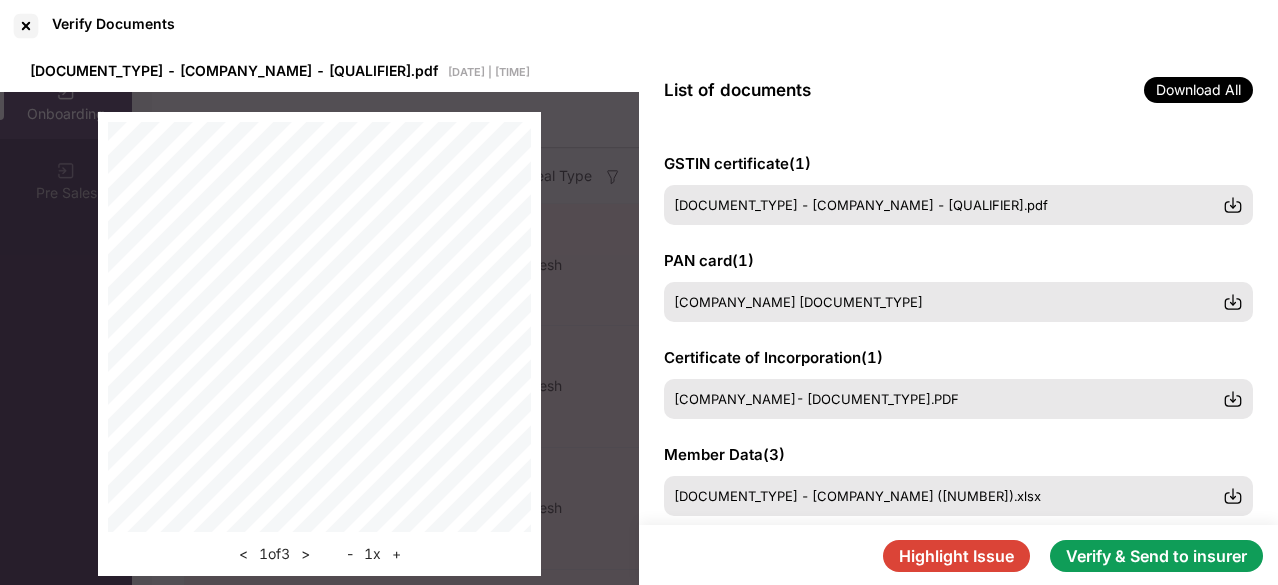 click on "Verify & Send to insurer" at bounding box center (1156, 556) 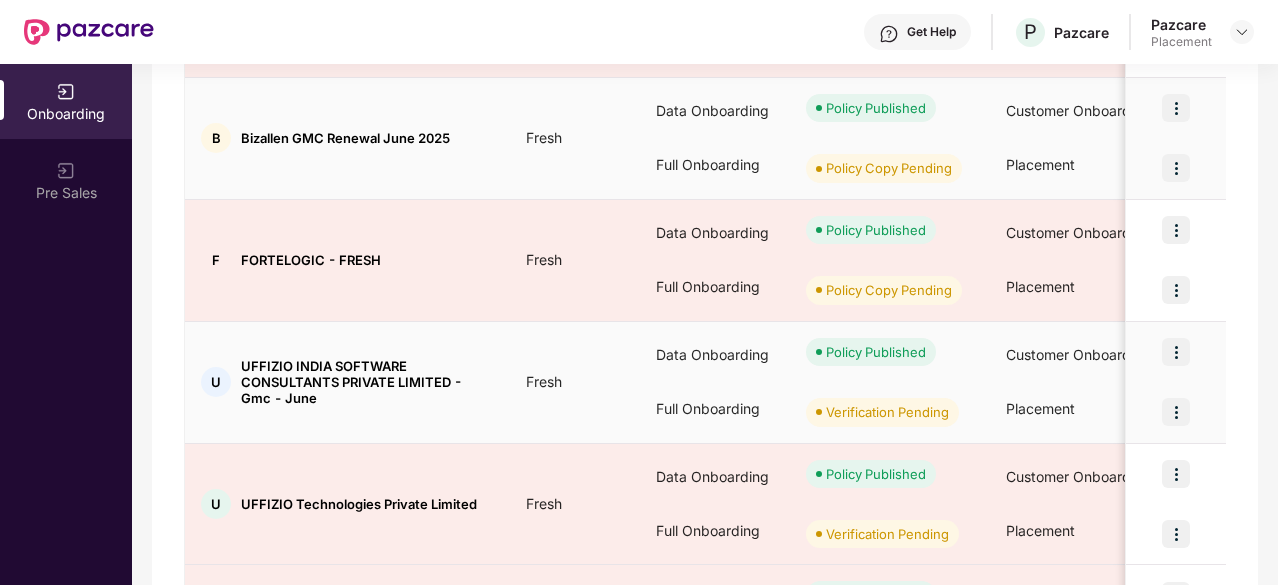 scroll, scrollTop: 430, scrollLeft: 0, axis: vertical 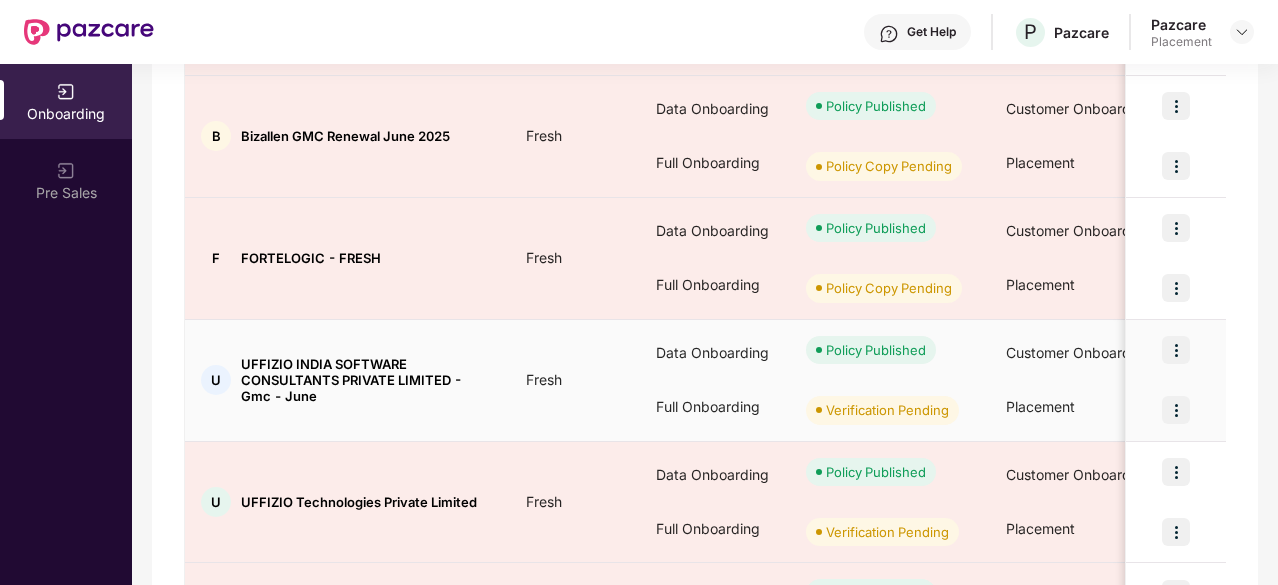 click at bounding box center (1176, 410) 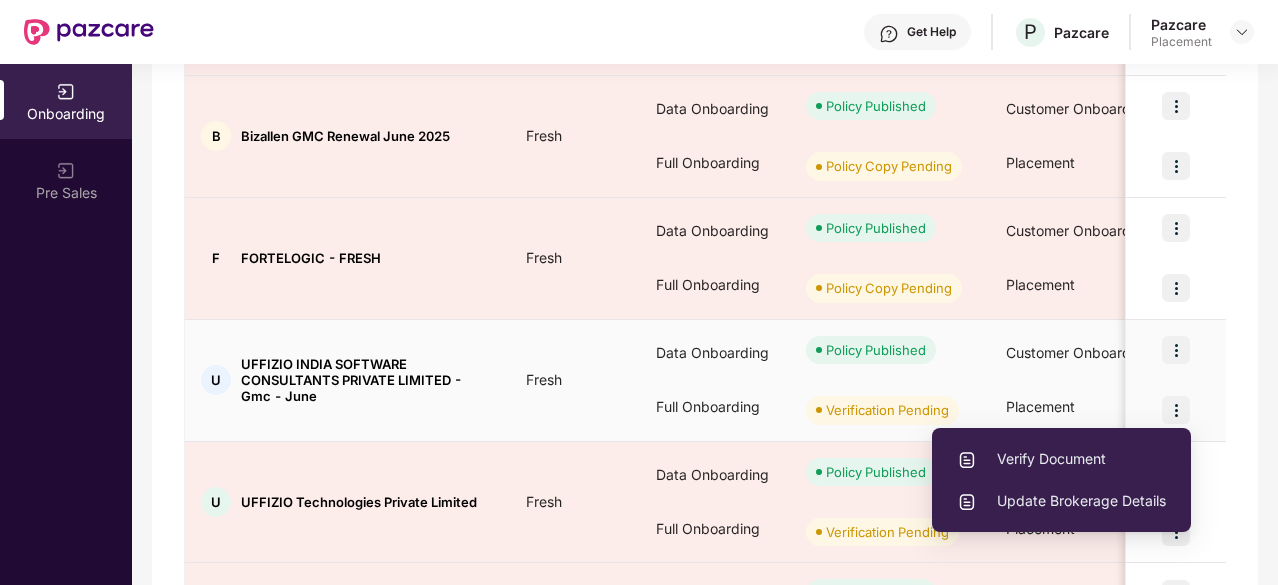 click on "Verify Document" at bounding box center [1061, 459] 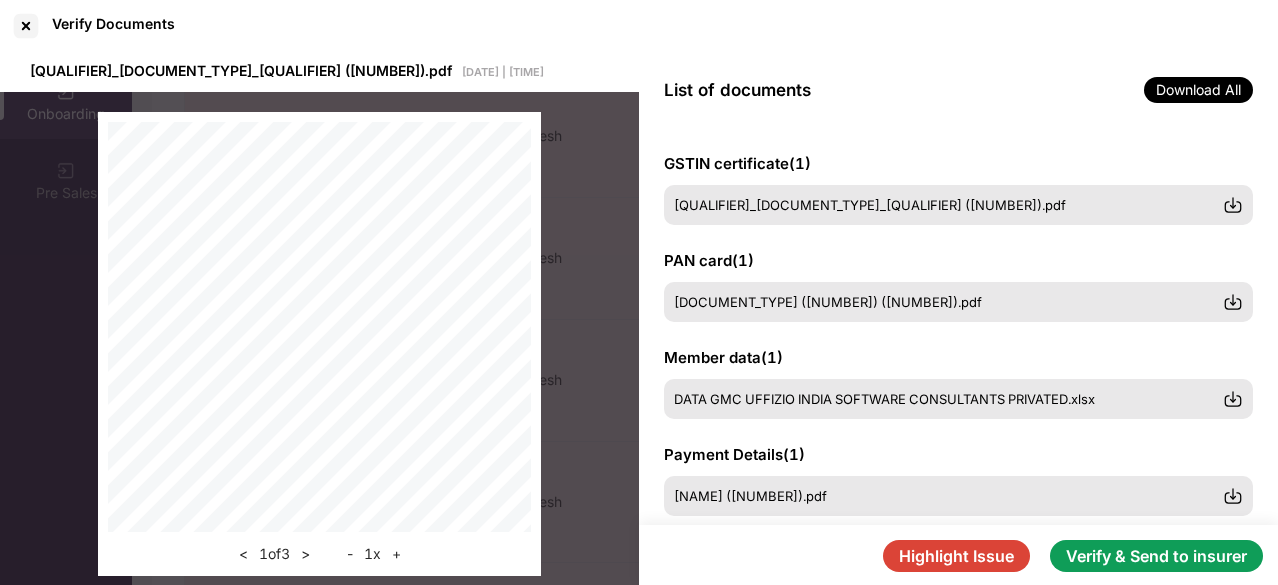 click on "Verify & Send to insurer" at bounding box center [1156, 556] 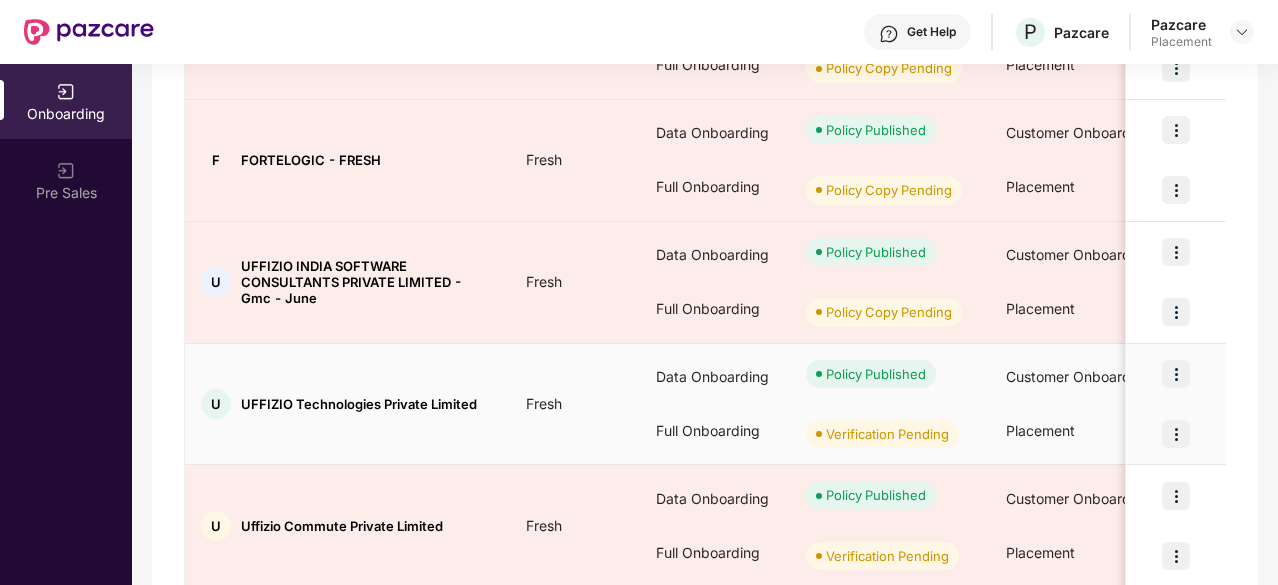 scroll, scrollTop: 528, scrollLeft: 0, axis: vertical 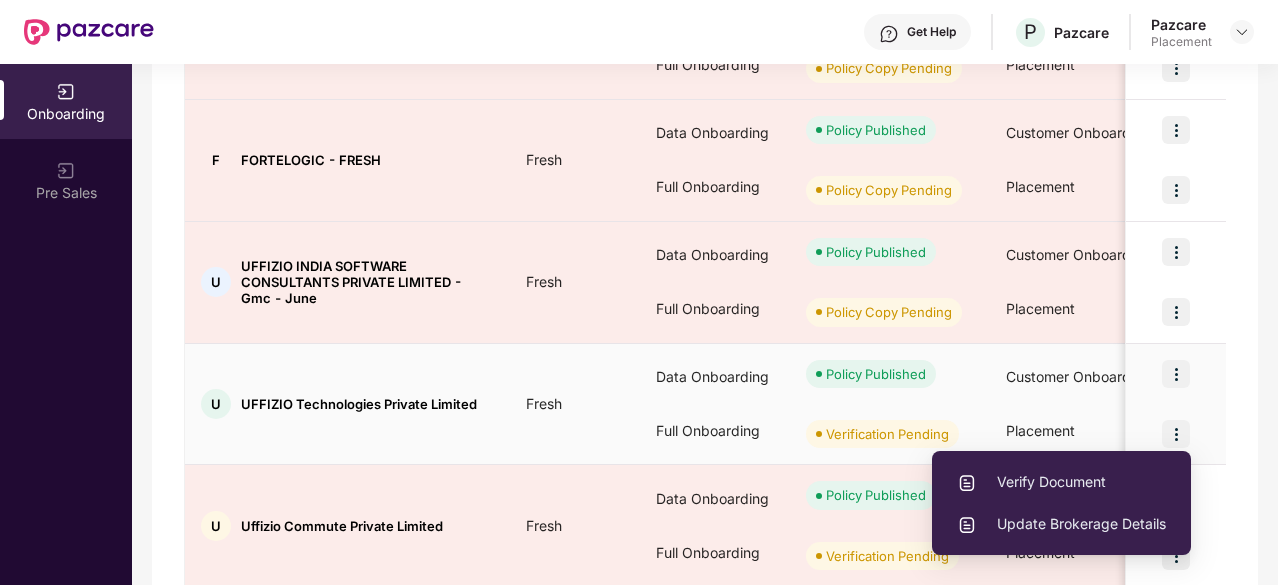 click on "Verify Document" at bounding box center [1061, 482] 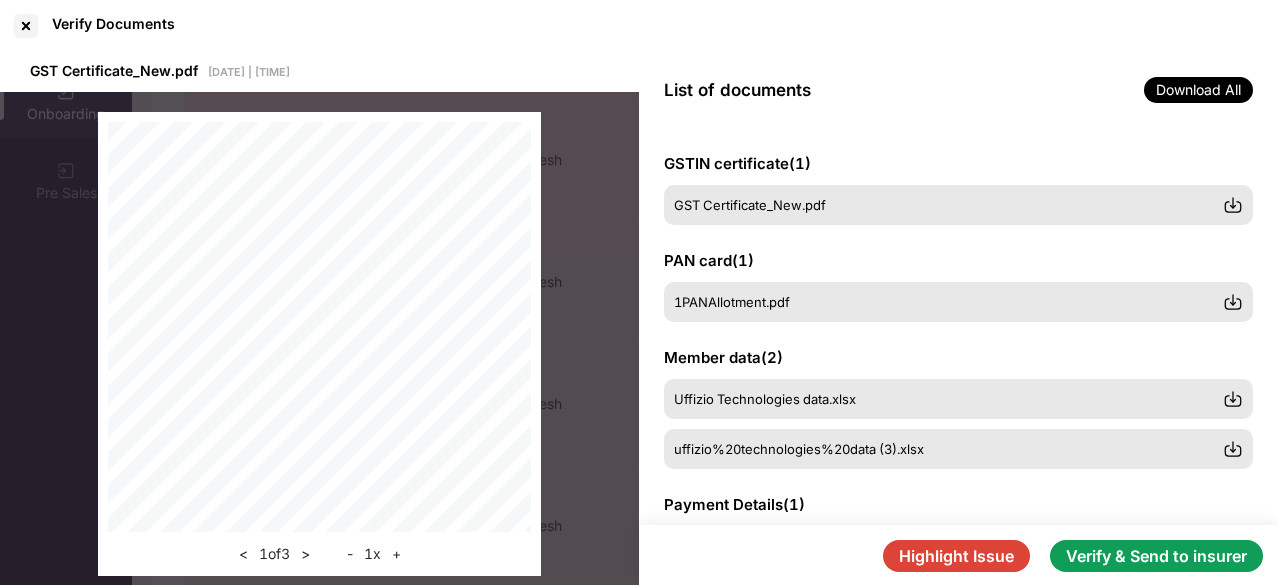 click on "Verify & Send to insurer" at bounding box center (1156, 556) 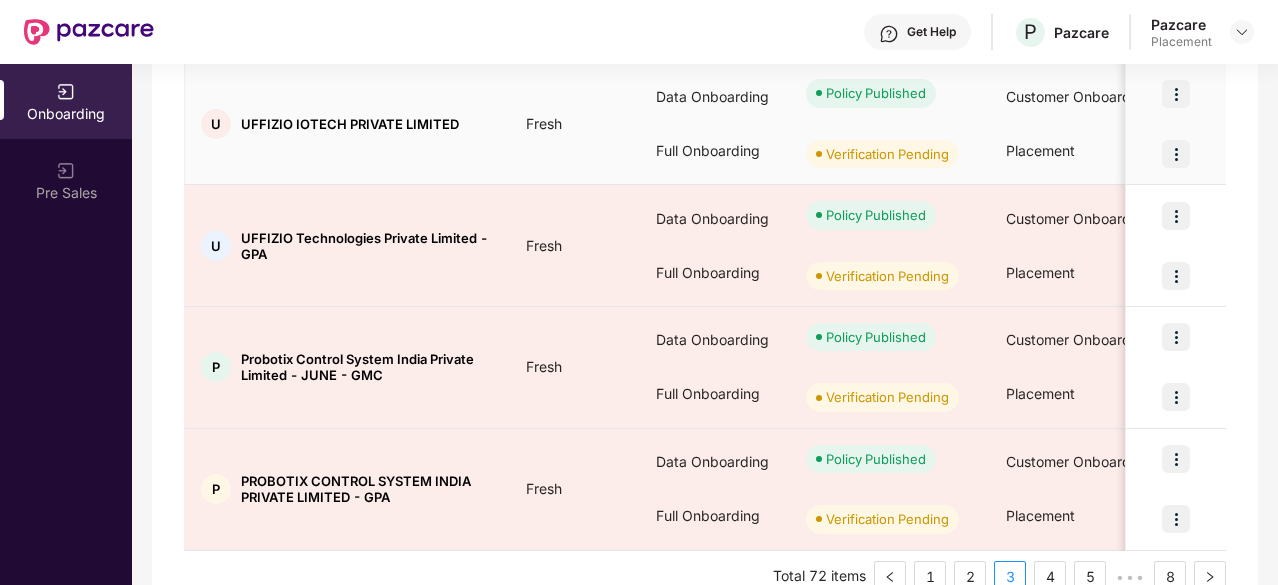 scroll, scrollTop: 1066, scrollLeft: 0, axis: vertical 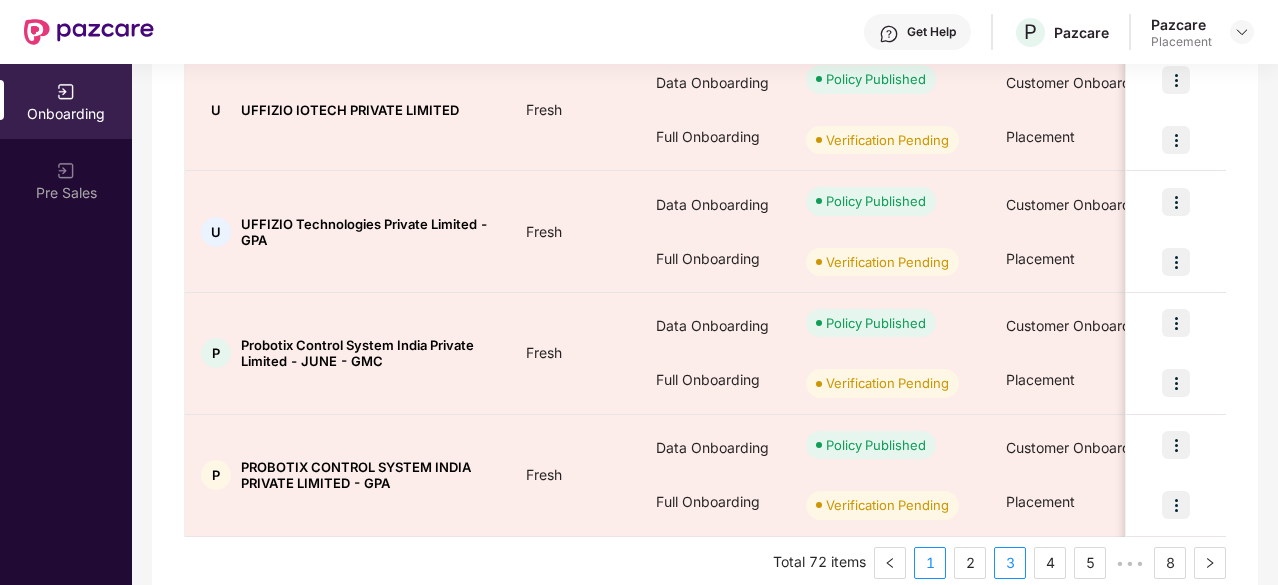 click on "1" at bounding box center [930, 563] 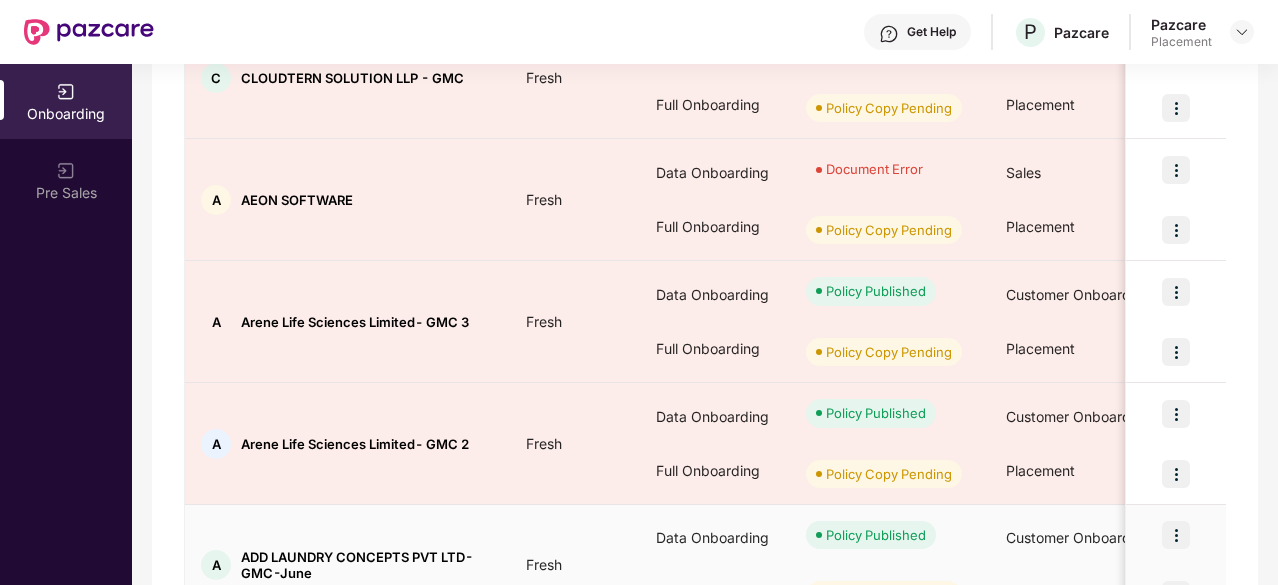 scroll, scrollTop: 852, scrollLeft: 0, axis: vertical 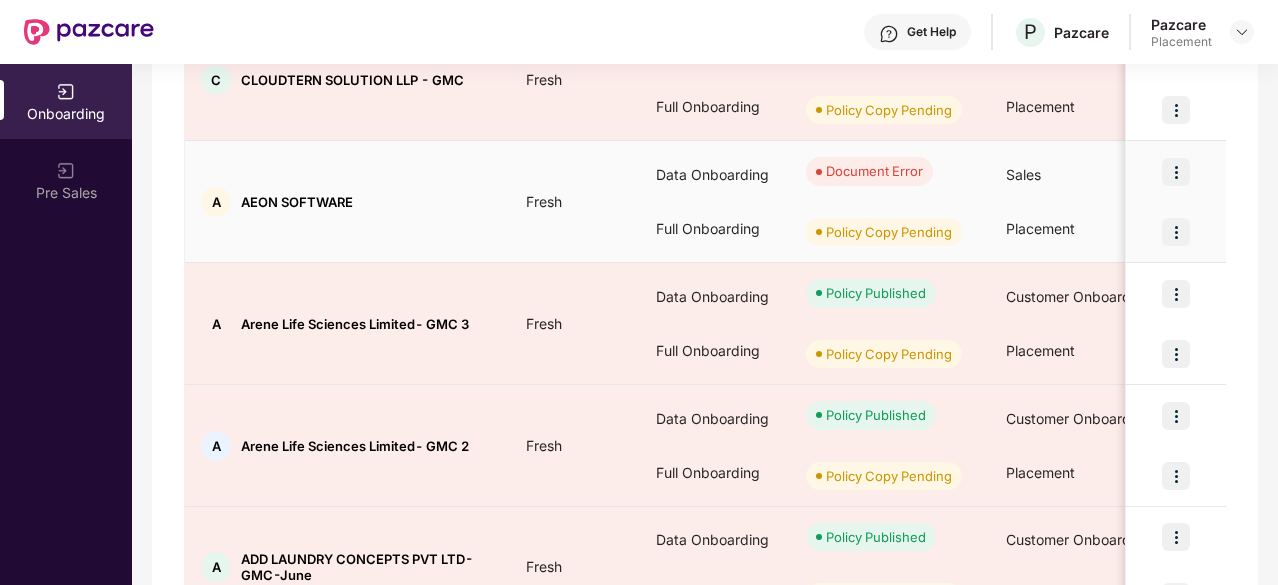 click at bounding box center (1176, 172) 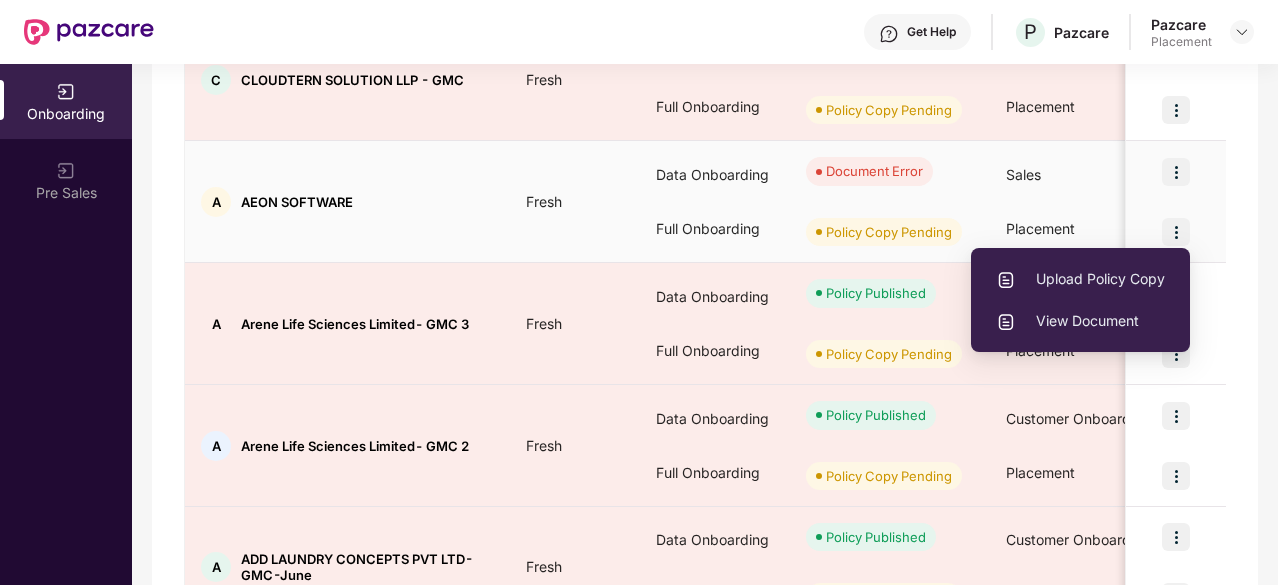 click on "View Document" at bounding box center [1080, 321] 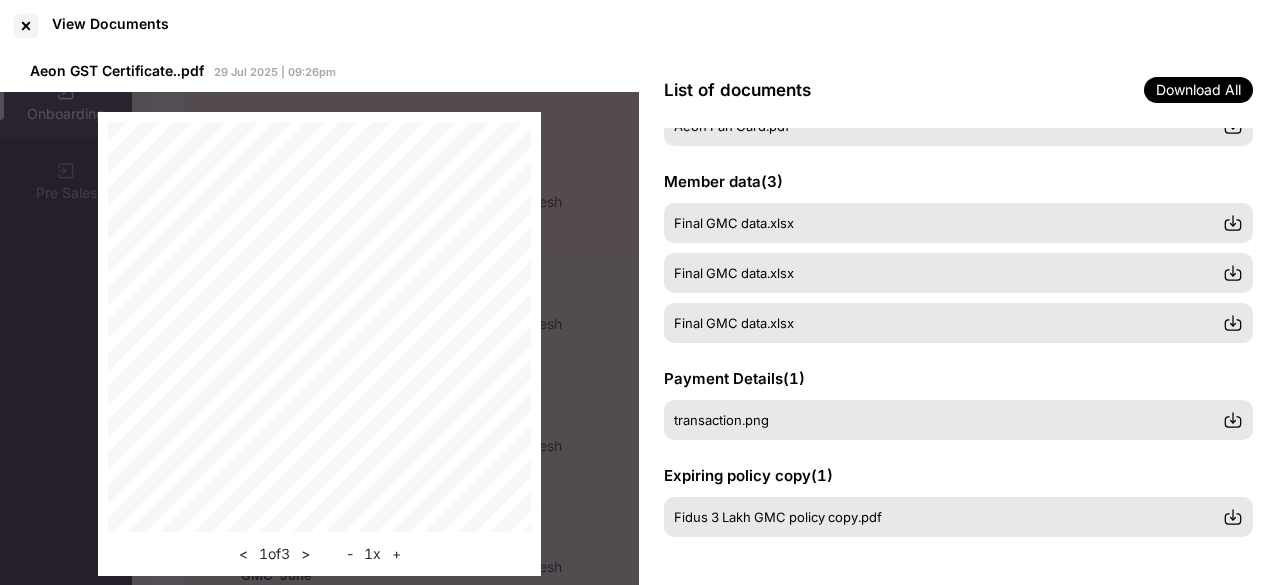 scroll, scrollTop: 0, scrollLeft: 0, axis: both 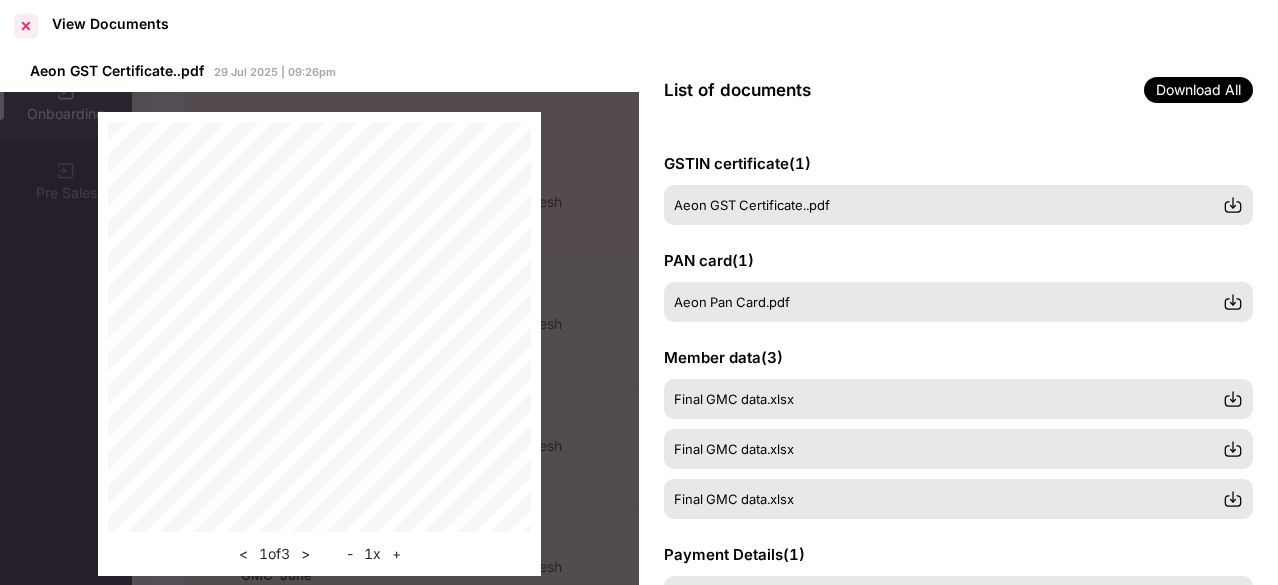 click at bounding box center (26, 26) 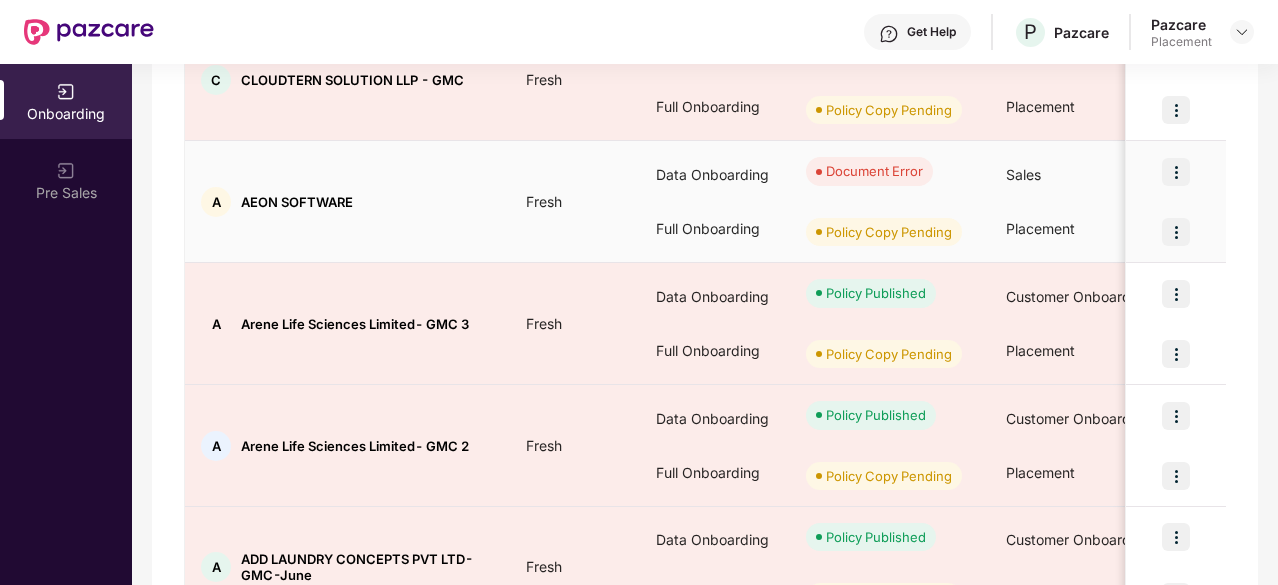 click at bounding box center (1176, 172) 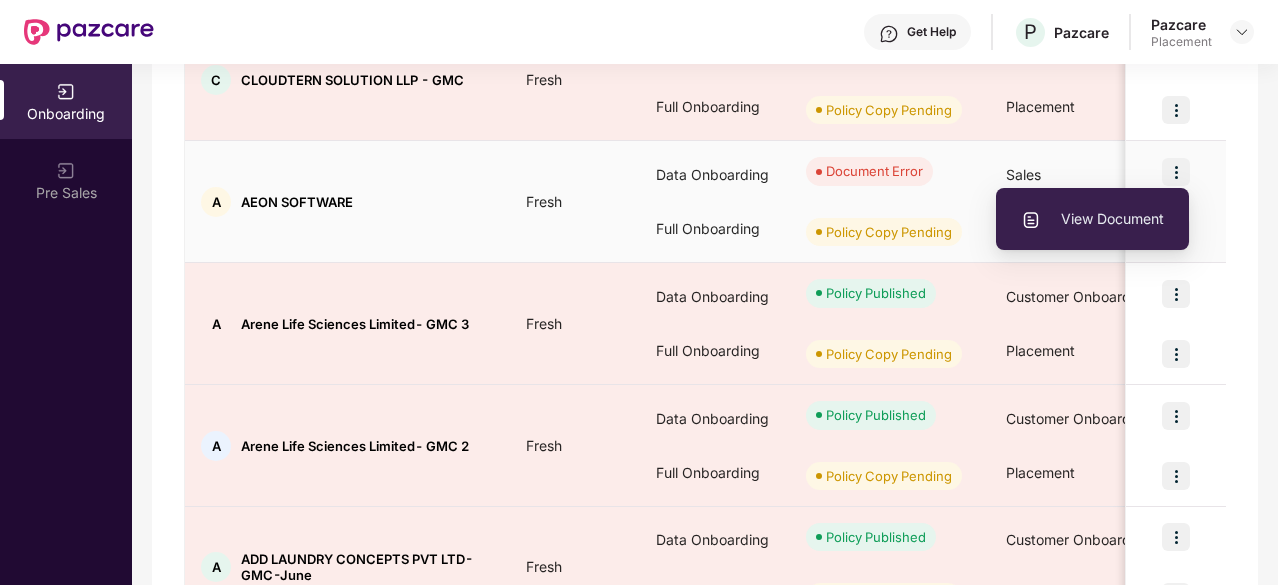 click on "View Document" at bounding box center [1092, 219] 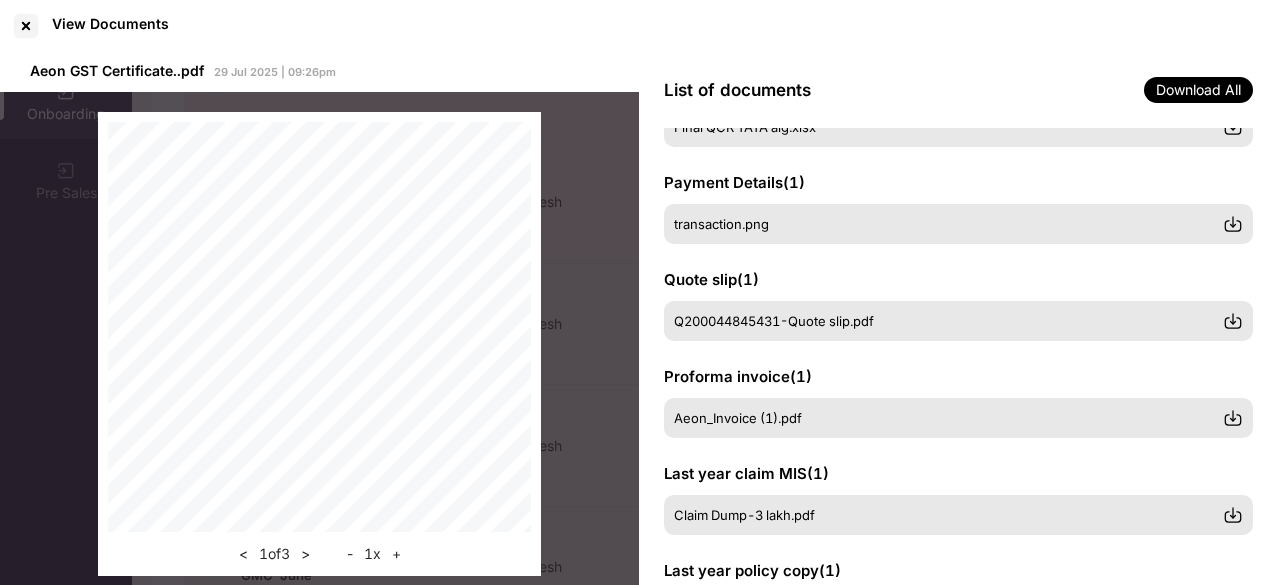 scroll, scrollTop: 564, scrollLeft: 0, axis: vertical 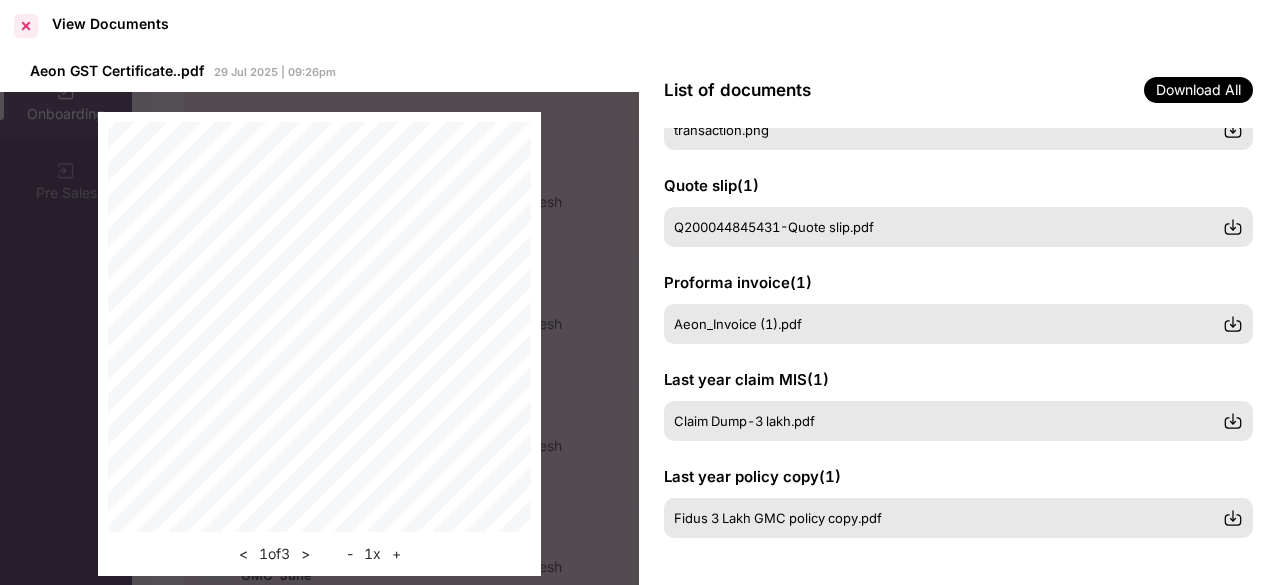click at bounding box center [26, 26] 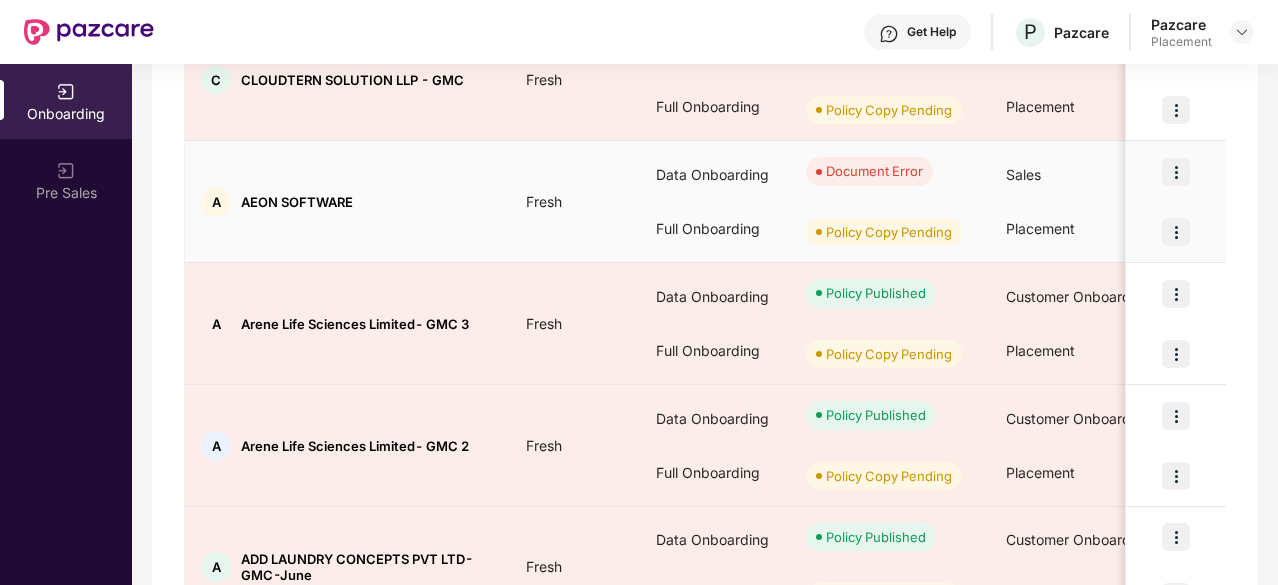 scroll, scrollTop: 1086, scrollLeft: 0, axis: vertical 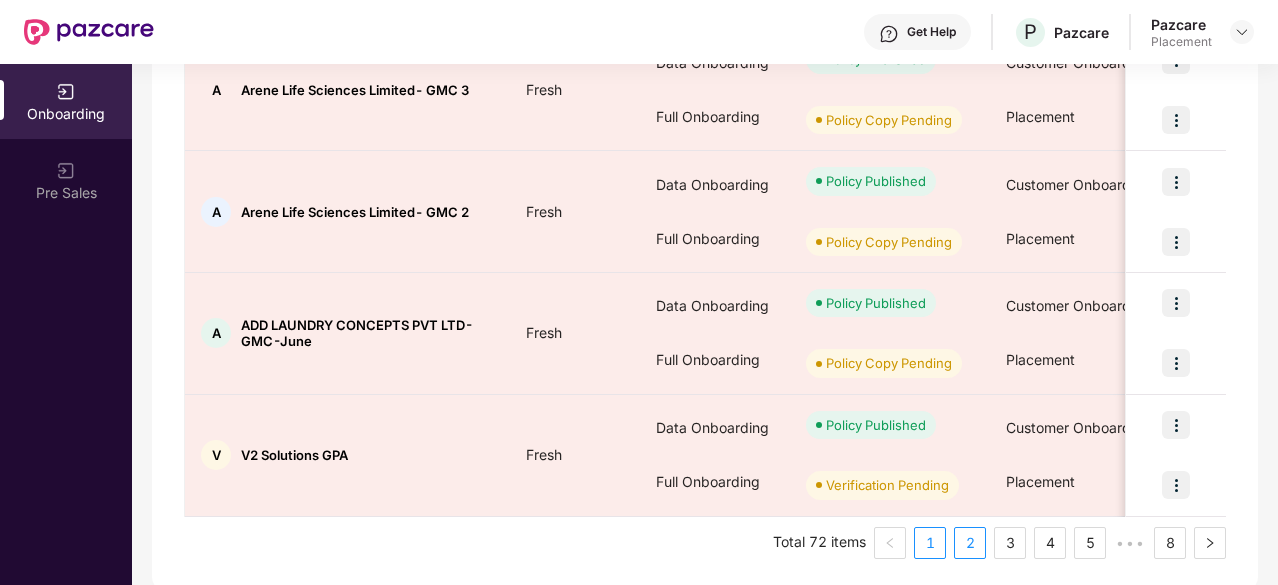 click on "2" at bounding box center [970, 543] 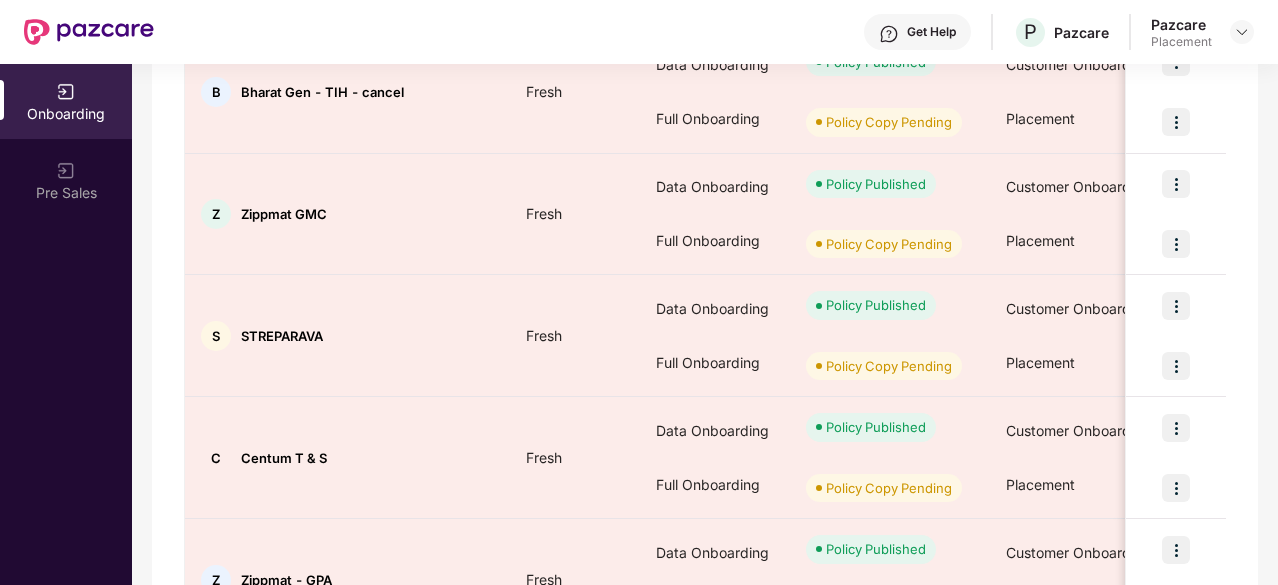 scroll, scrollTop: 1086, scrollLeft: 0, axis: vertical 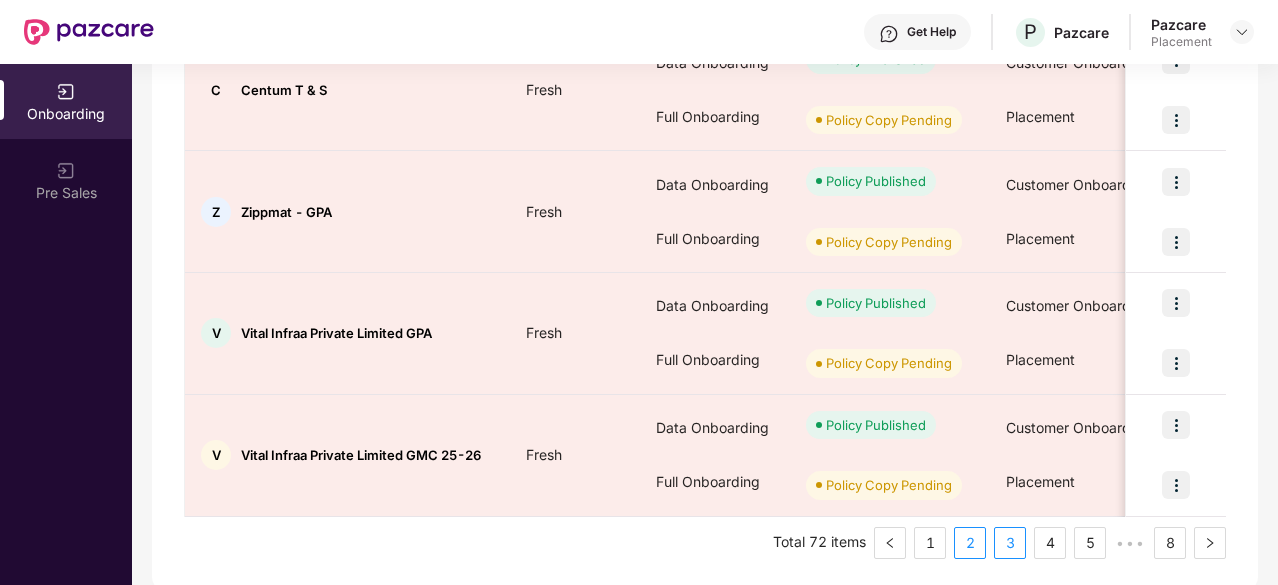 click on "3" at bounding box center [1010, 543] 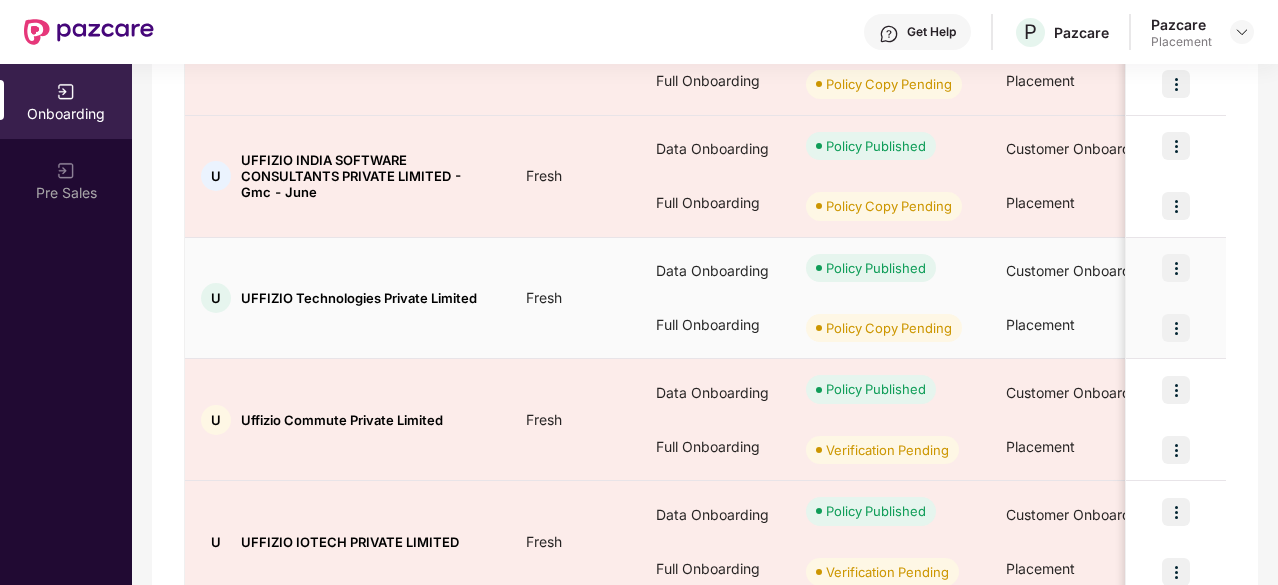 scroll, scrollTop: 648, scrollLeft: 0, axis: vertical 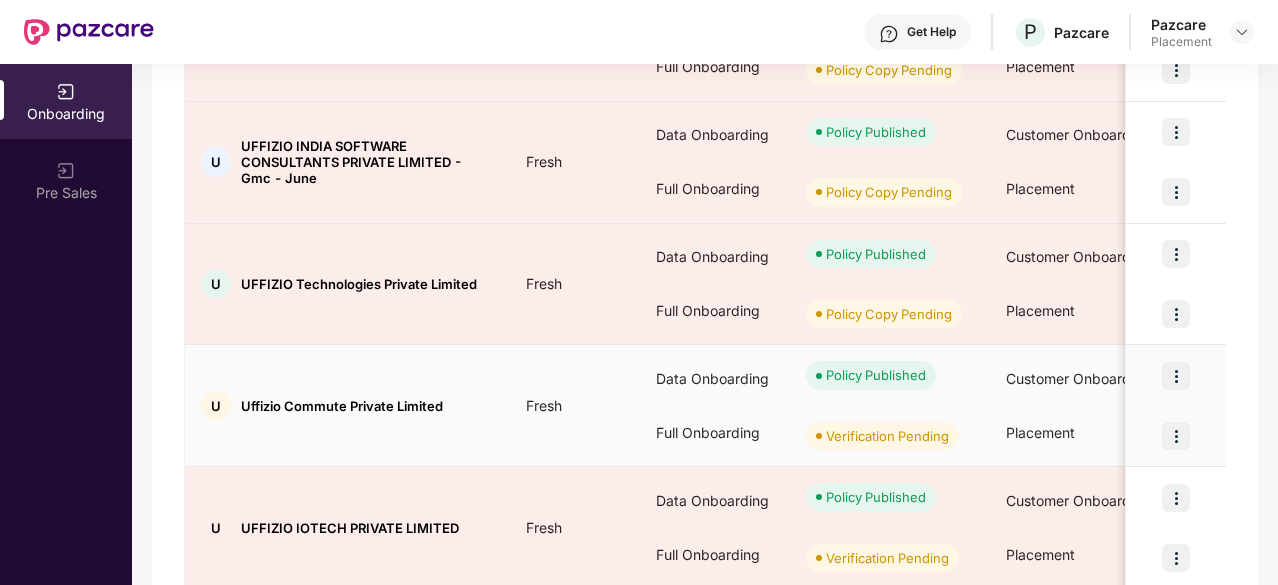 click at bounding box center [1176, 436] 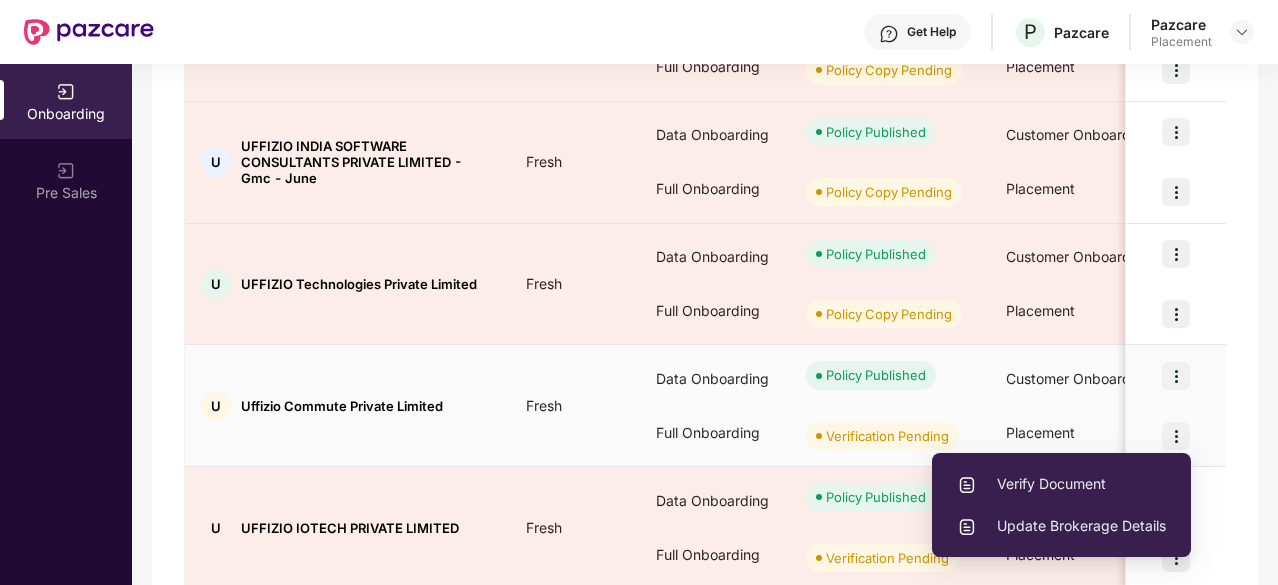 click on "Verify Document" at bounding box center (1061, 484) 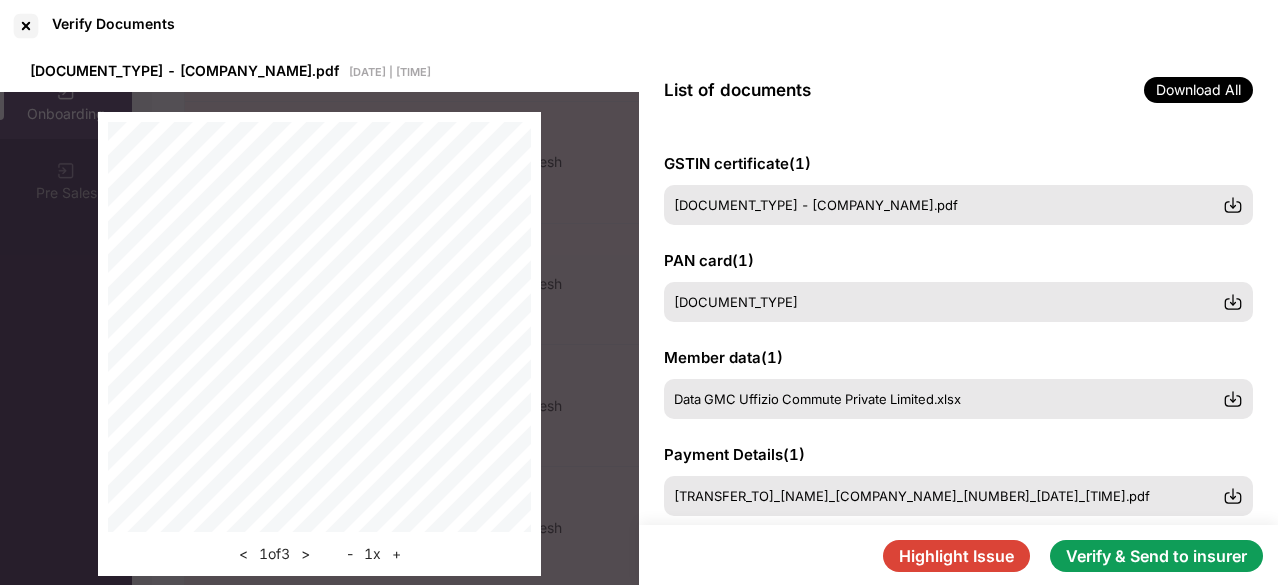 click on "Verify & Send to insurer" at bounding box center (1156, 556) 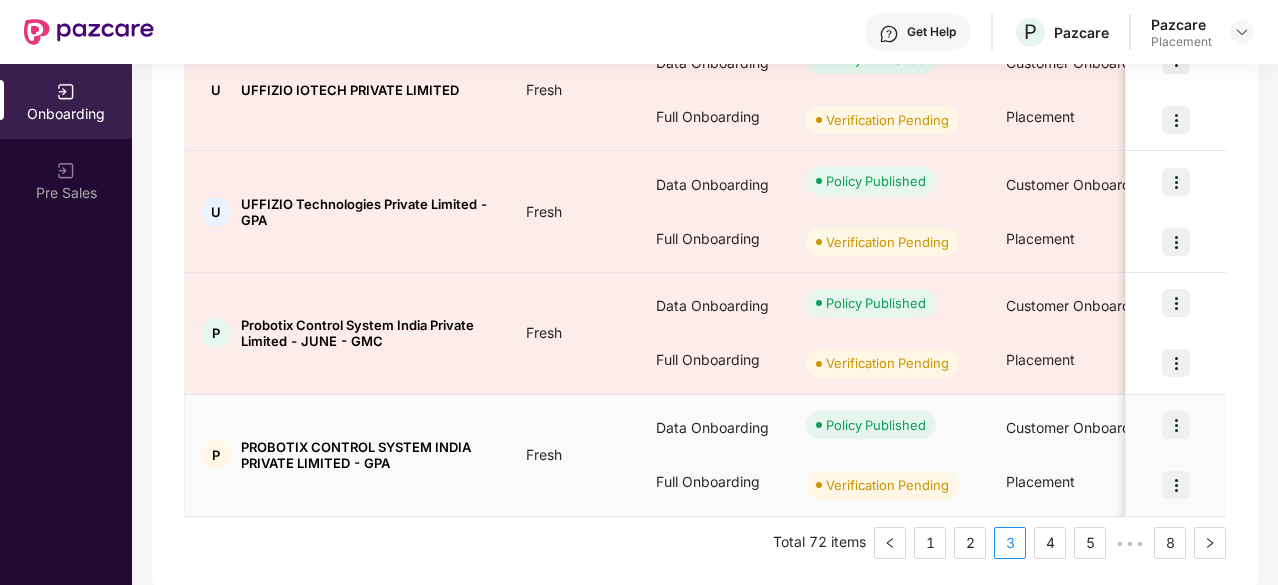 scroll, scrollTop: 1078, scrollLeft: 0, axis: vertical 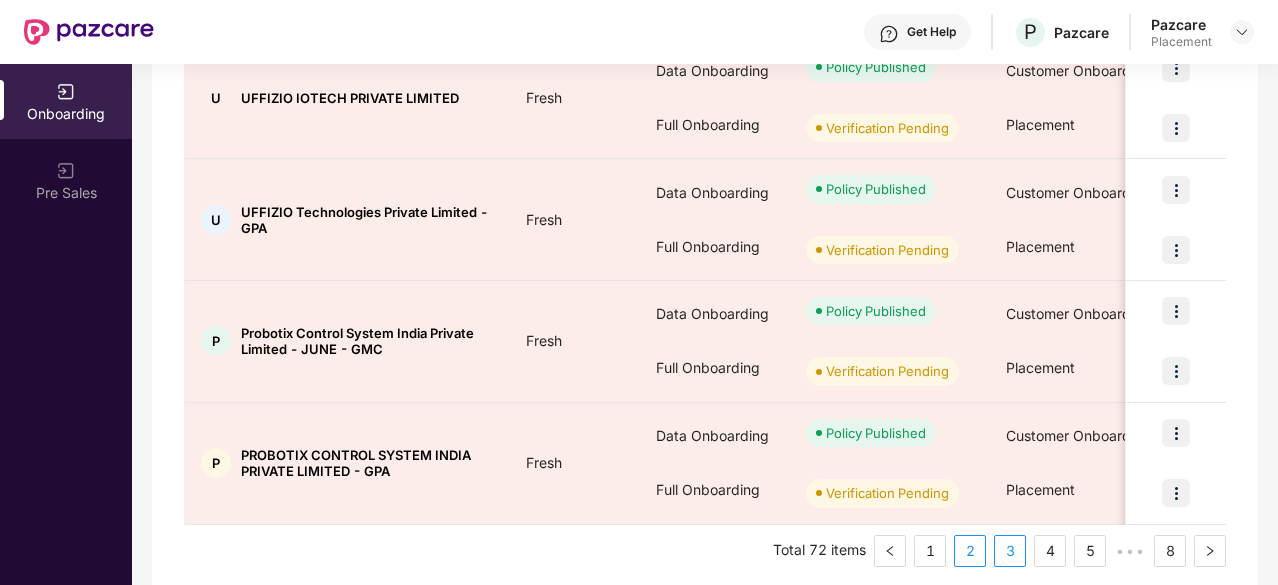 click on "2" at bounding box center (970, 551) 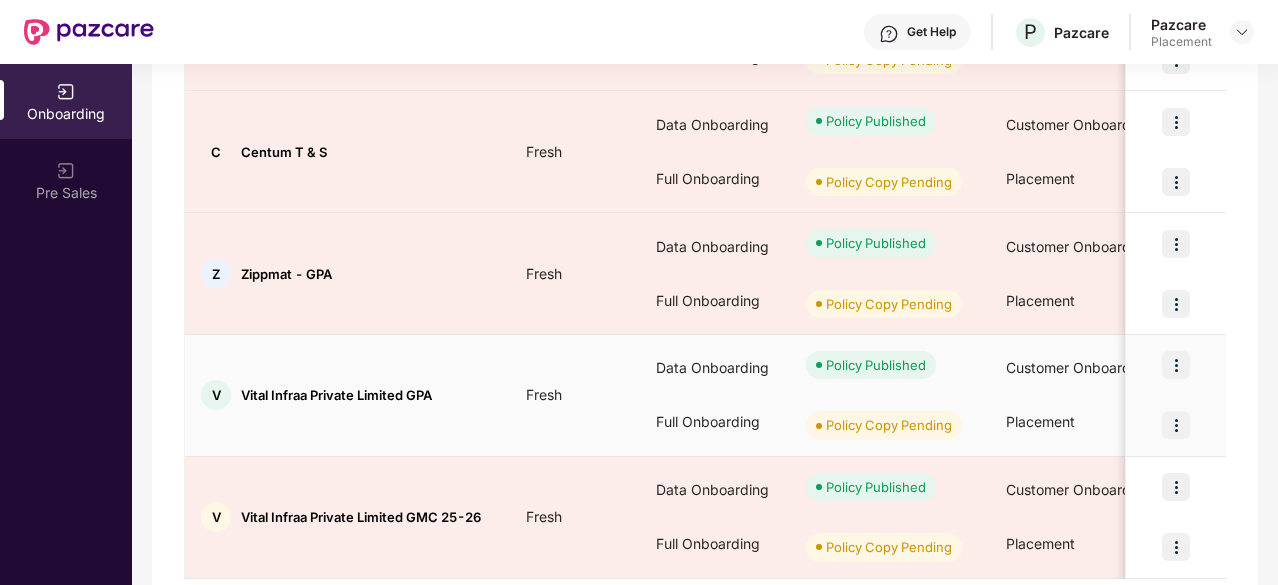 scroll, scrollTop: 1086, scrollLeft: 0, axis: vertical 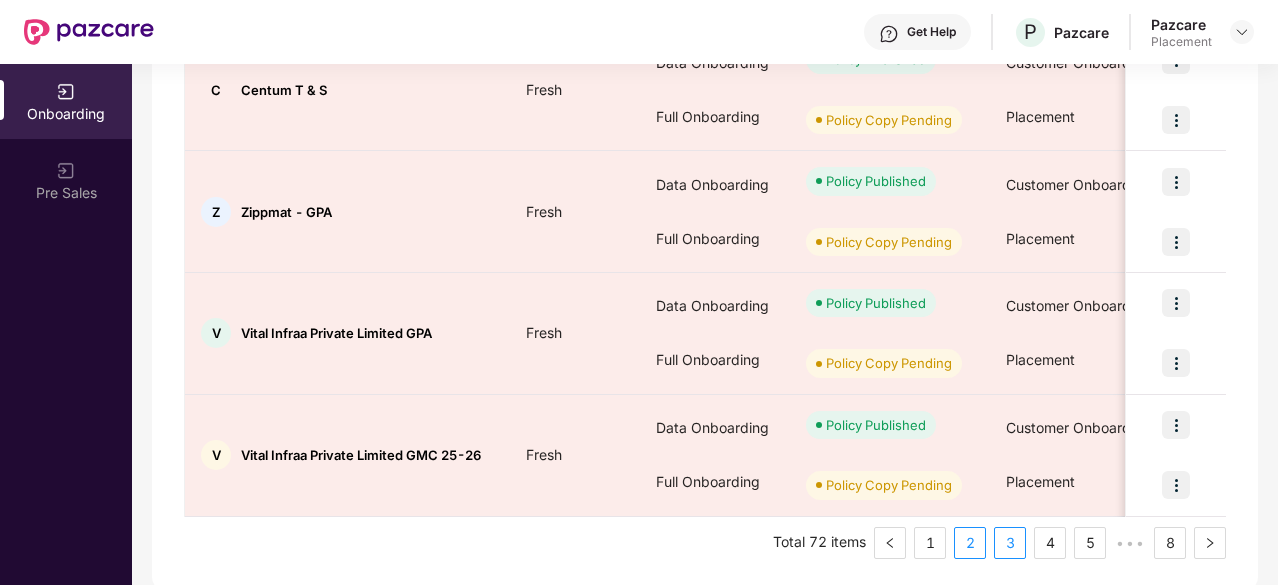 click on "3" at bounding box center (1010, 543) 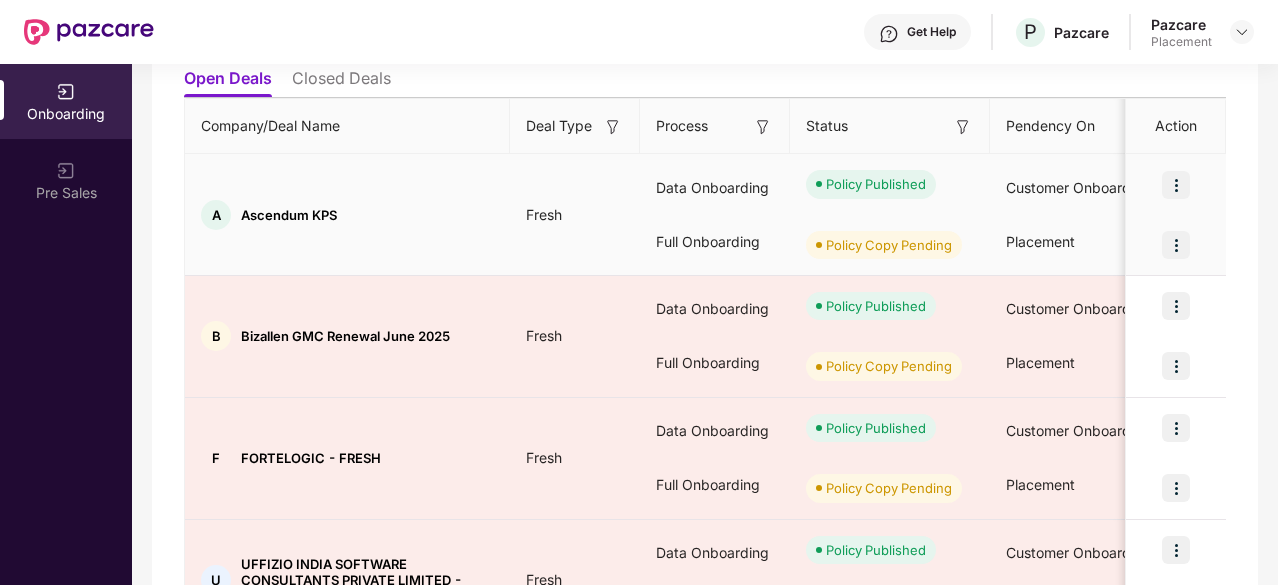 scroll, scrollTop: 232, scrollLeft: 0, axis: vertical 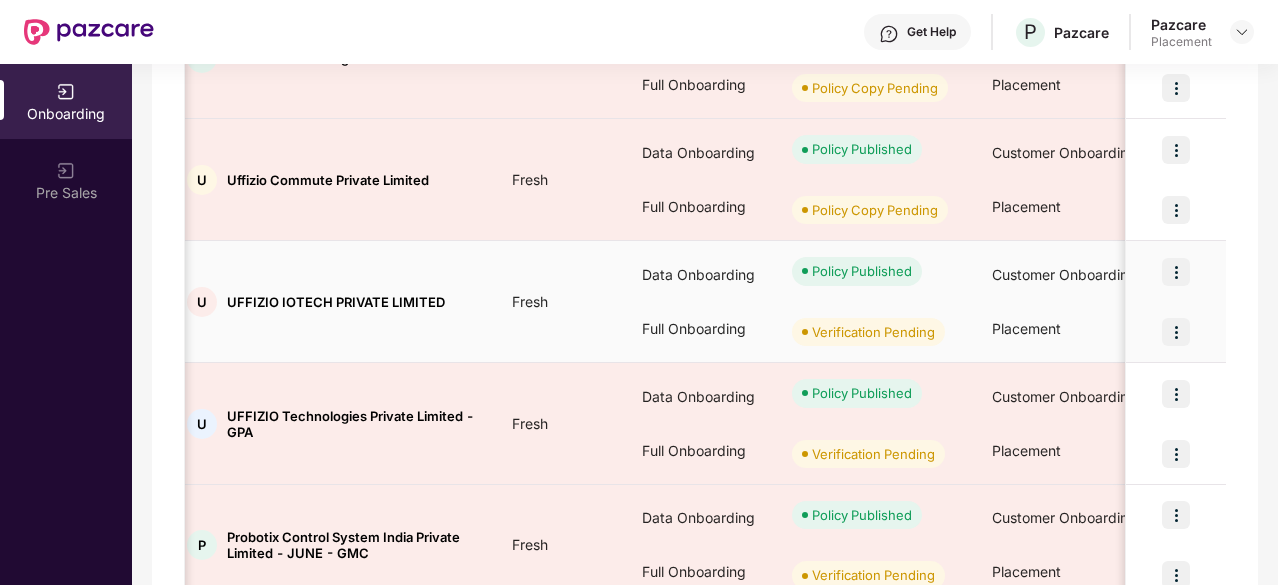 click at bounding box center (1176, 332) 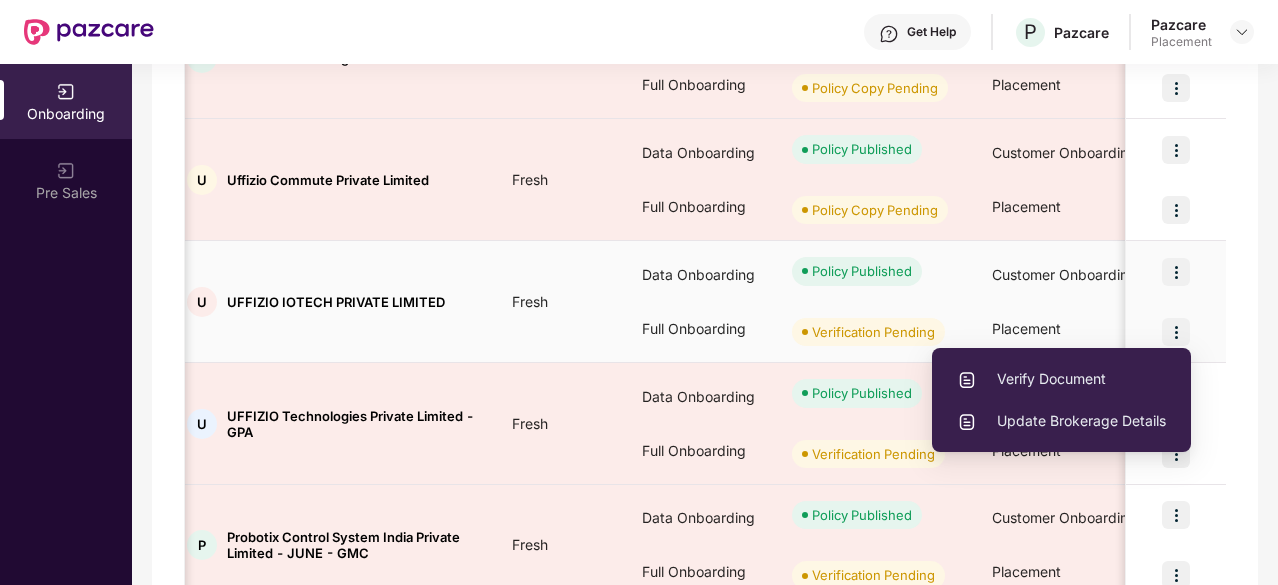 click on "Verify Document" at bounding box center (1061, 379) 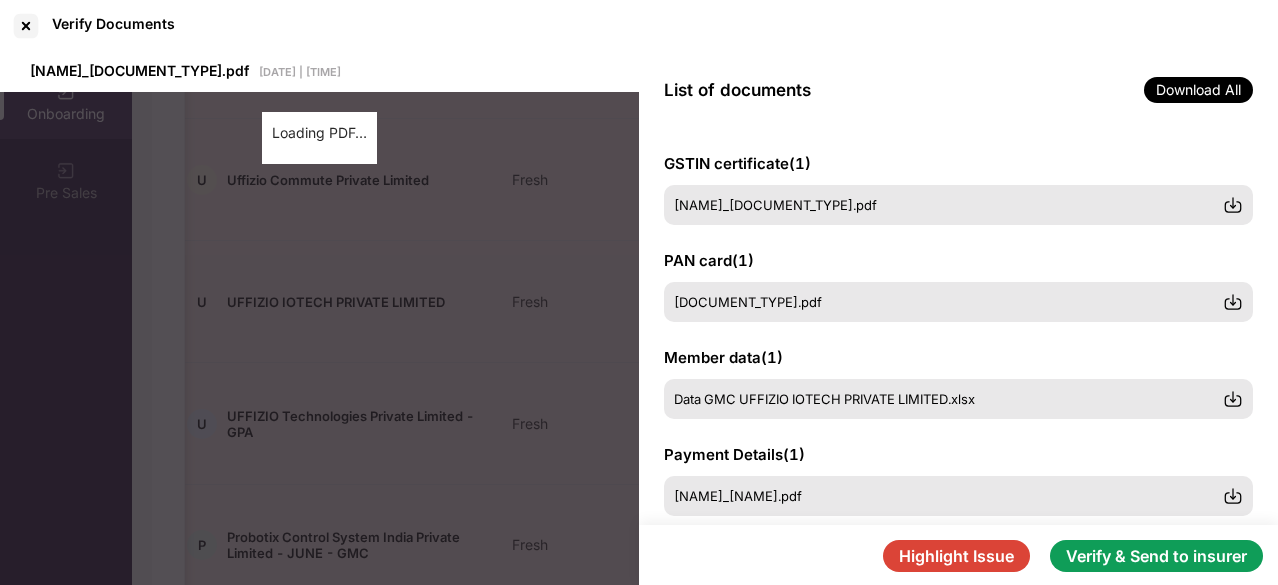 click on "Verify & Send to insurer" at bounding box center [1156, 556] 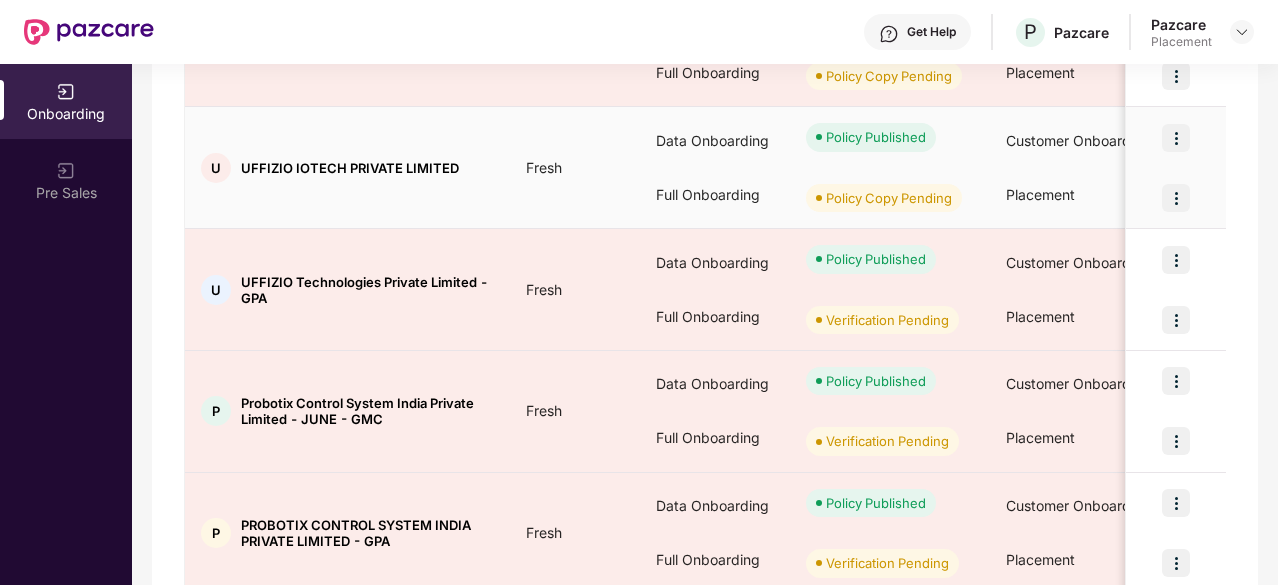 scroll, scrollTop: 1086, scrollLeft: 0, axis: vertical 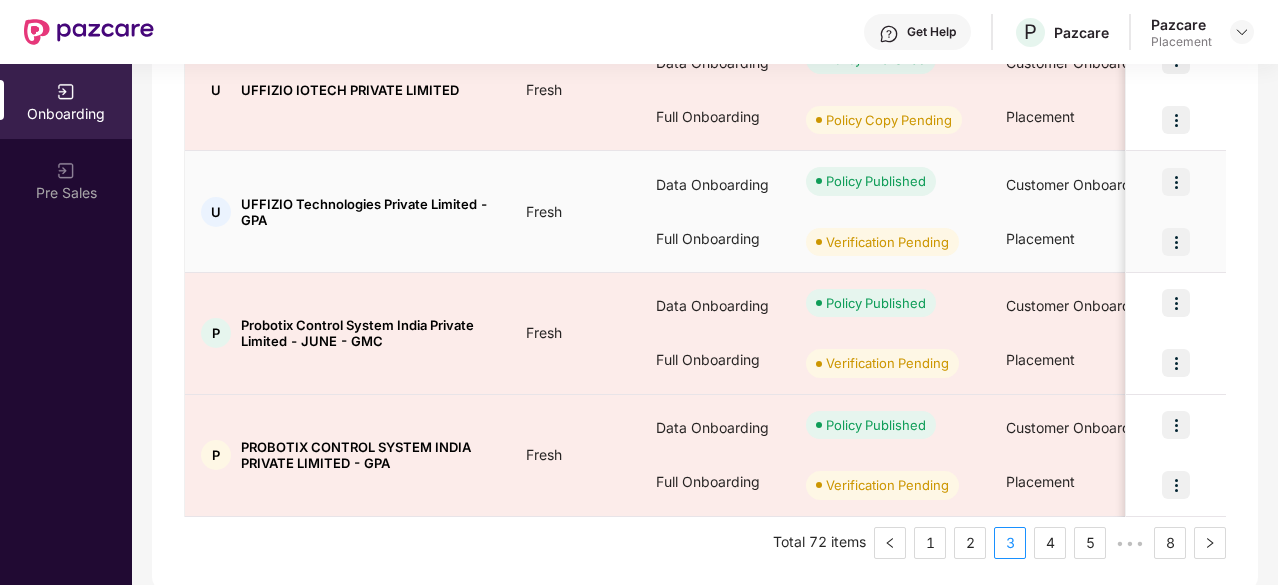 click at bounding box center [1176, 242] 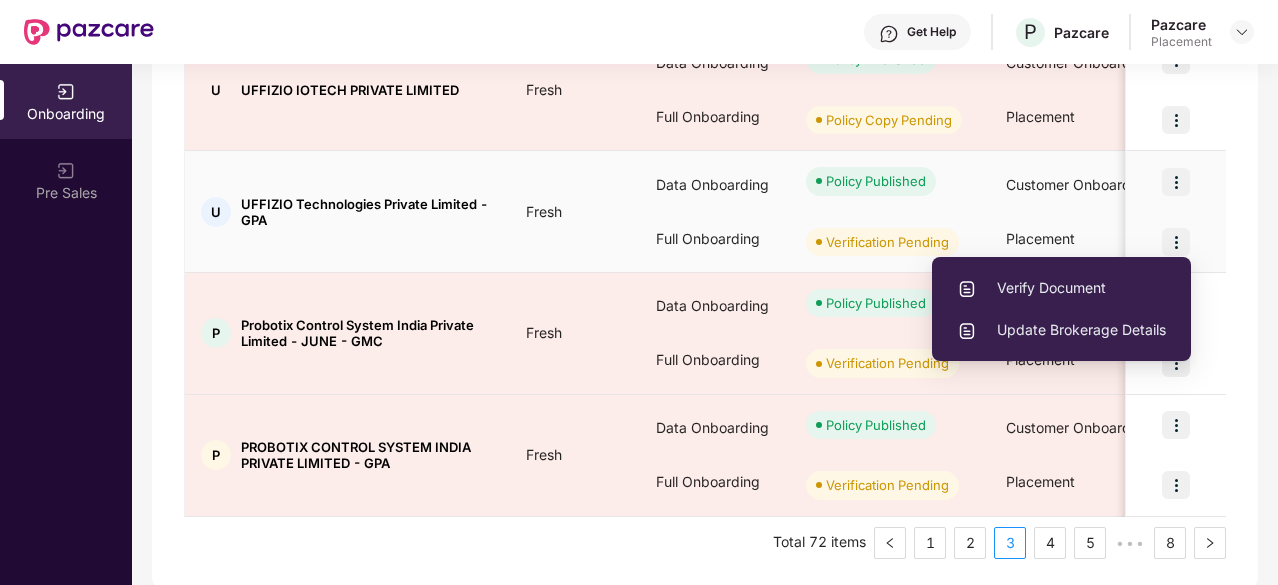 click on "Verify Document" at bounding box center [1061, 288] 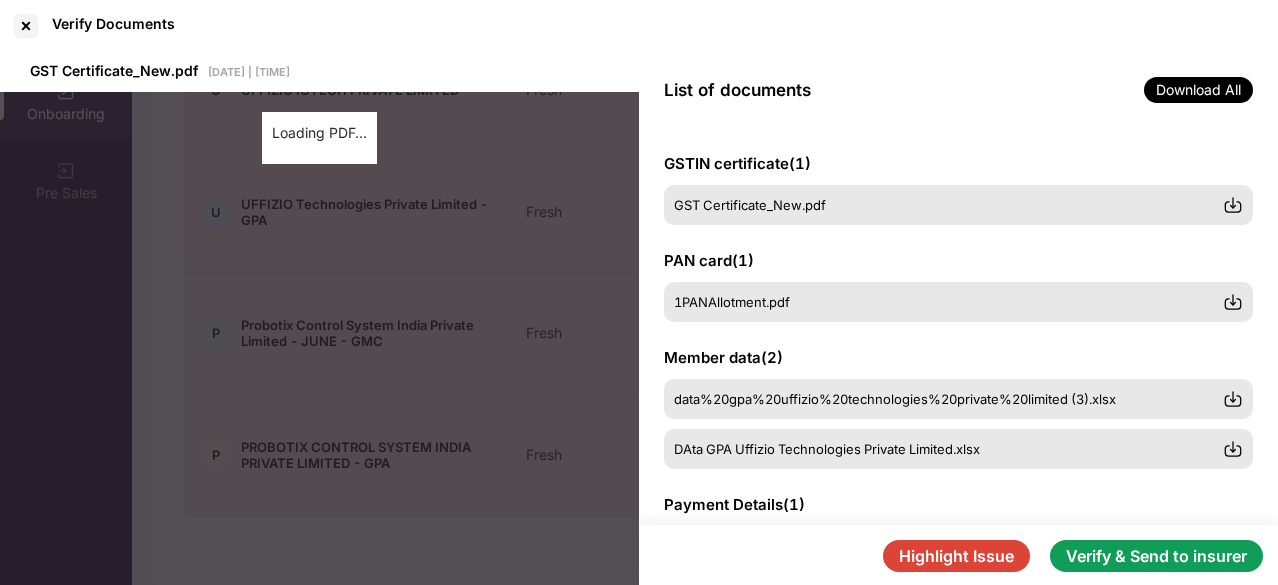 click on "Verify & Send to insurer" at bounding box center (1156, 556) 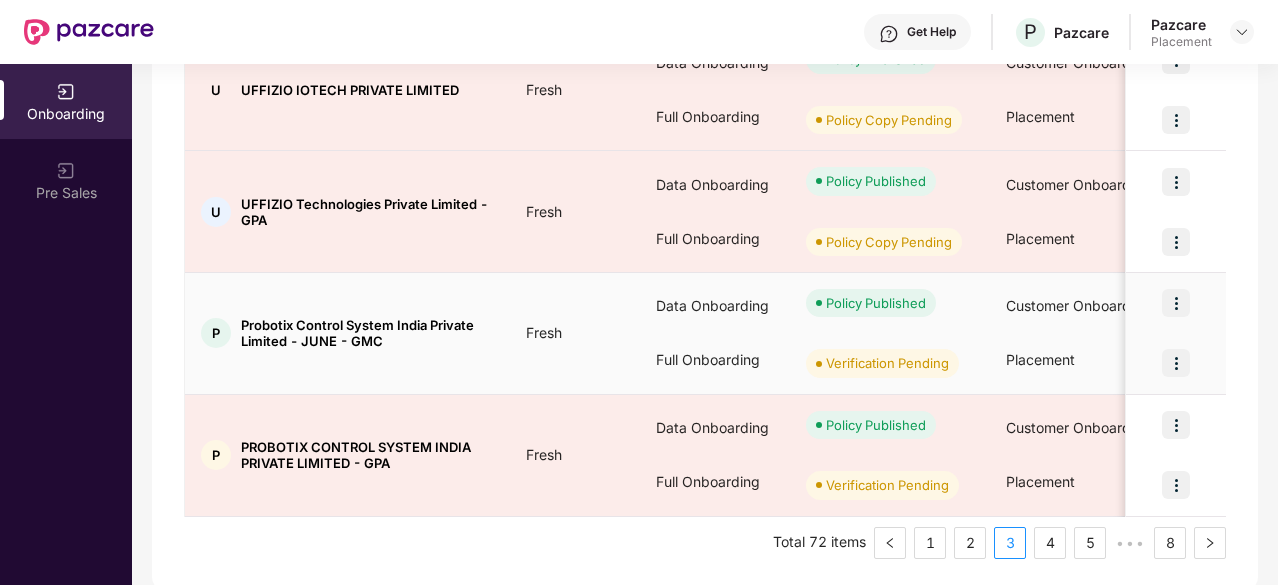 click at bounding box center [1176, 363] 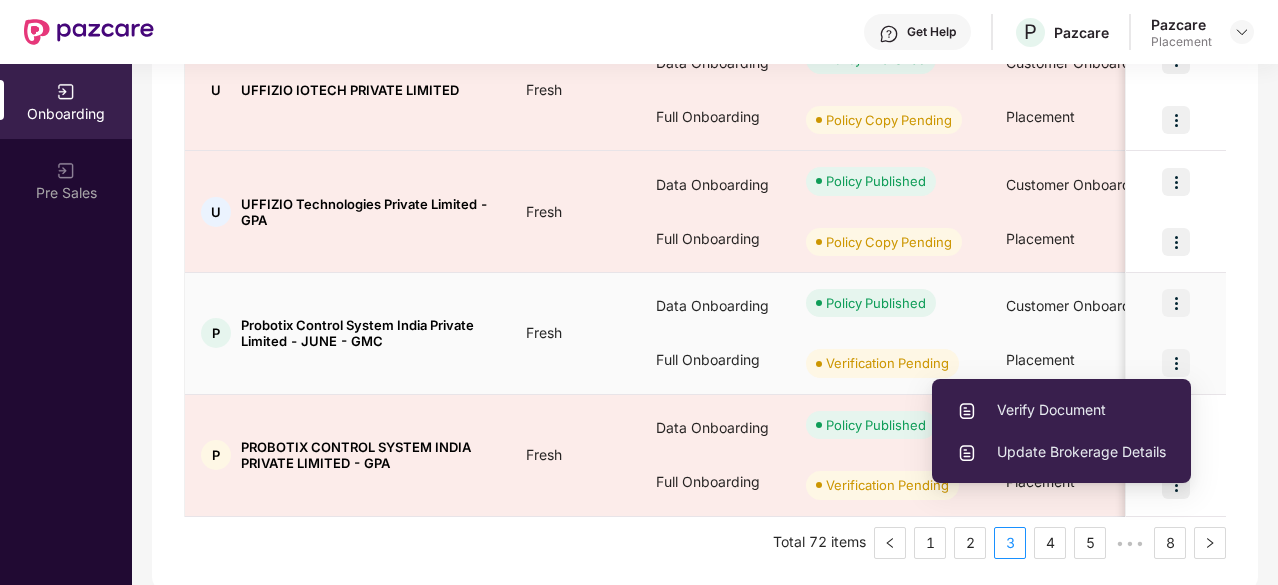 click on "Verify Document" at bounding box center [1061, 410] 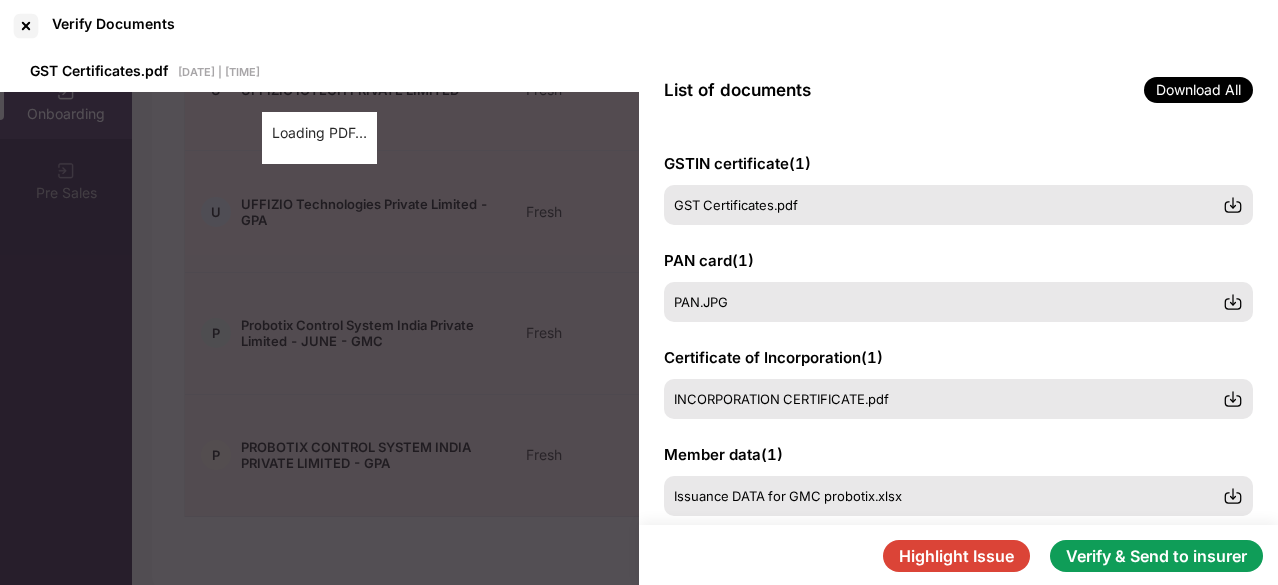 click on "Verify & Send to insurer" at bounding box center (1156, 556) 